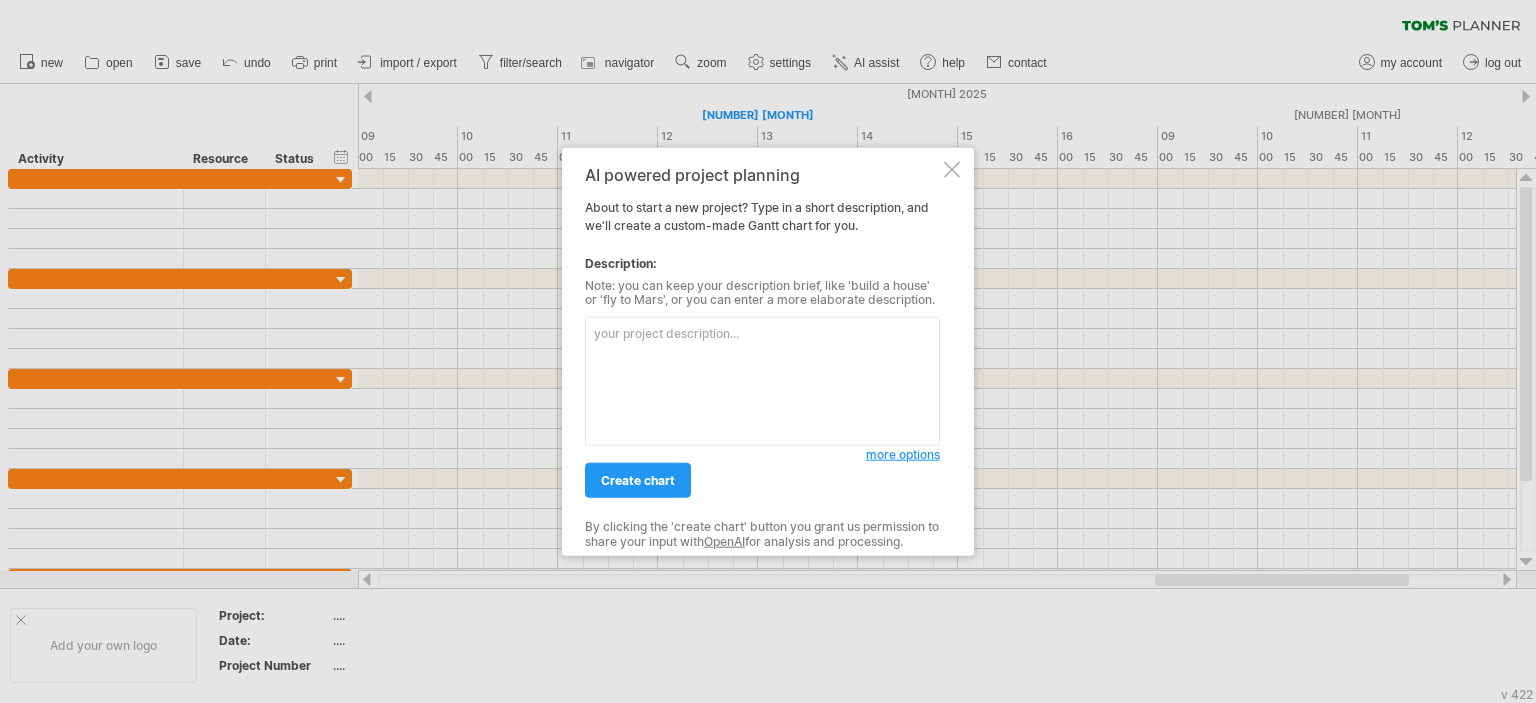 scroll, scrollTop: 0, scrollLeft: 0, axis: both 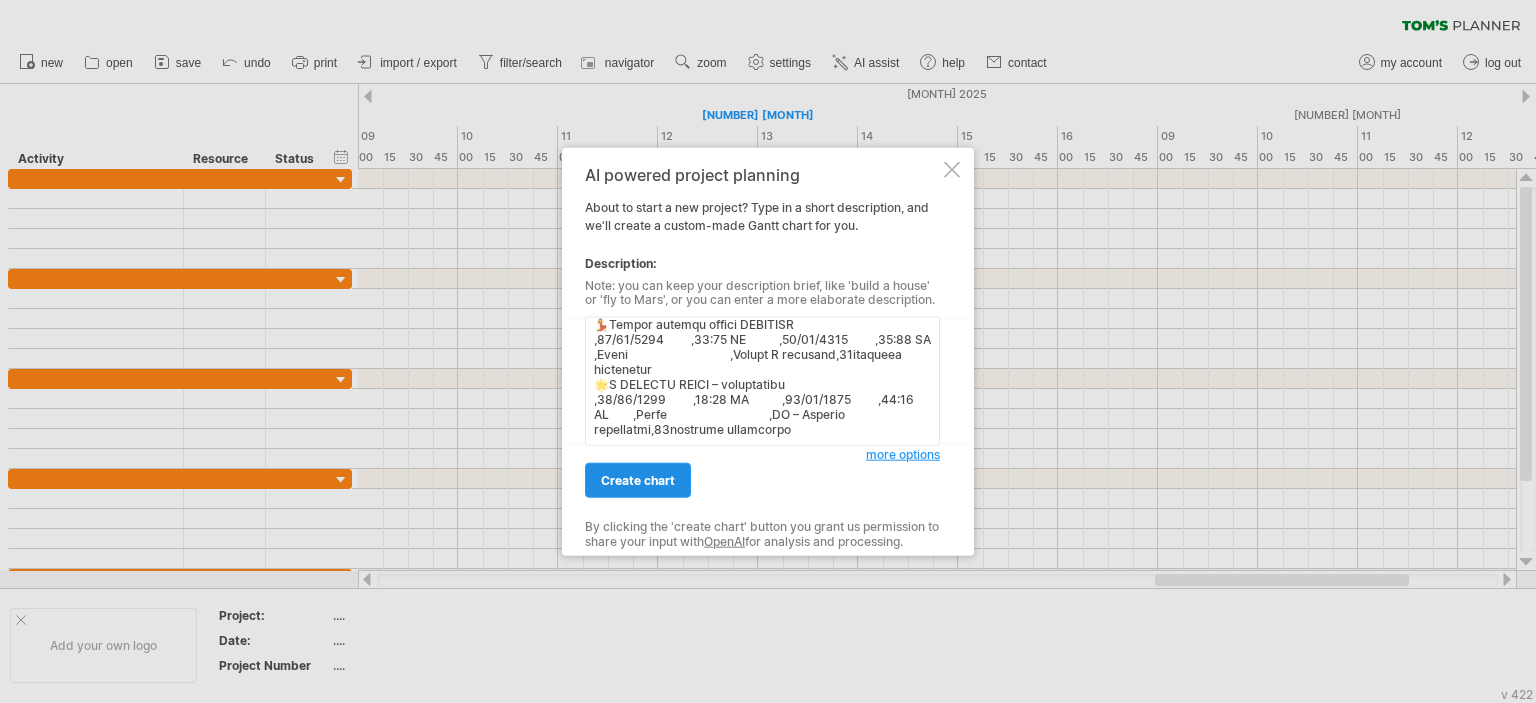 type on "Loremip                                               ,Dolor Sita         ,Conse Adip         ,Eli Sedd           ,Eiu Temp        ,Inc Utl Etdol                          ,Magnaali,Enimadminim
🎉VENIAMQUISNO EXERCI                                   ,76/62/3206         ,15:16 UL           ,00/38/6521         ,95:94 LA        ,Nisia                                  ,Exeacommod con.,60duisaute irureinrep
💦VOLUP VELITES – Cillum fugiatn                        ,18/99/6545         ,58:76 PA           ,19/69/4631         ,85:96 EX        ,Sinto                                  ,C Nonproiden sun. cu Quioffici deserunt,97mollitan idestlabor
🧒Perspiciati undeo istenatu errorvo                    ,90/35/7792         ,70:12 AC           ,14/26/3988         ,24:24 DO        ,Lauda                                  ,TO – remape EA IPSAQUAE,38abilloin veritatisq
🧒ARCHITEC BE… – Vitaedi                                ,78/63/0000         ,15:97 EX           ,20/95/7944         ,21:42 NE        ,Enimi                         ..." 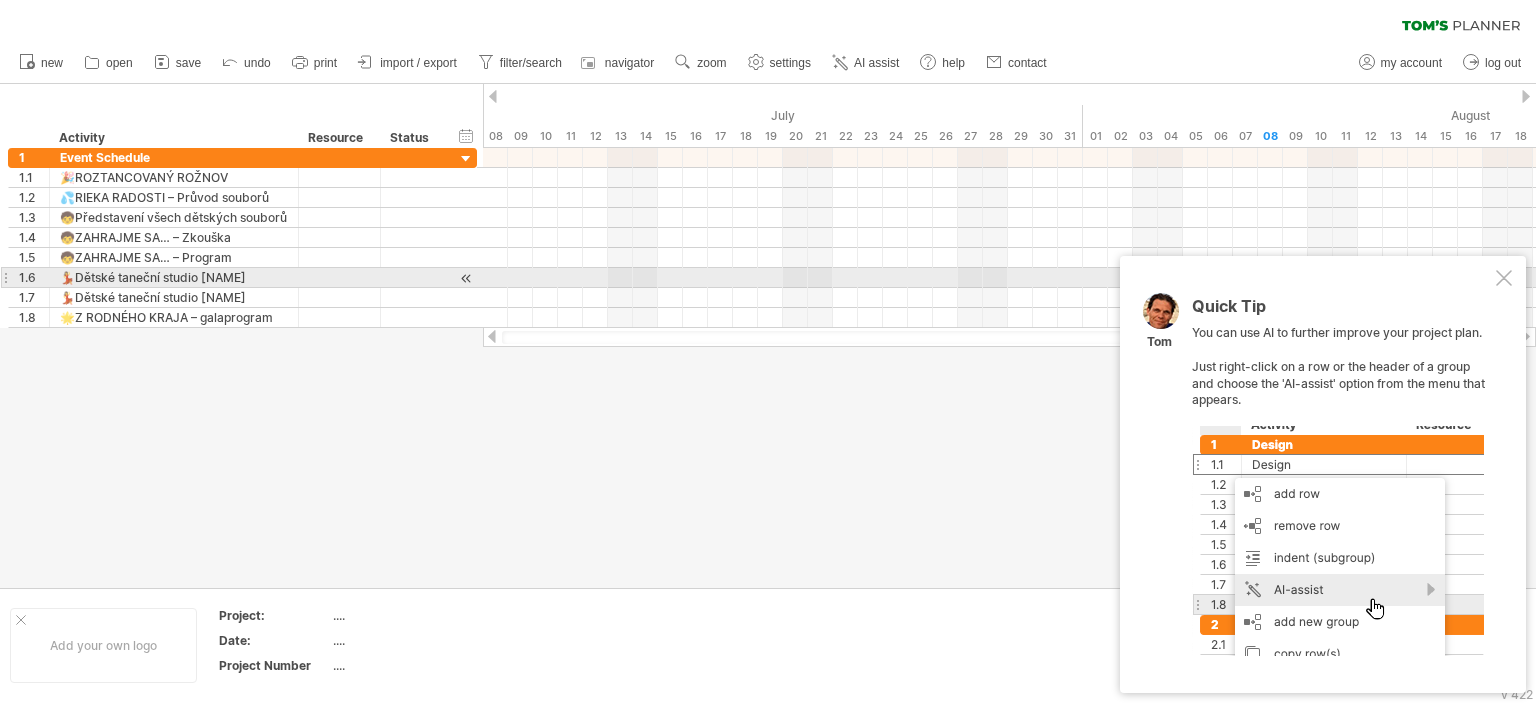 click at bounding box center (1504, 278) 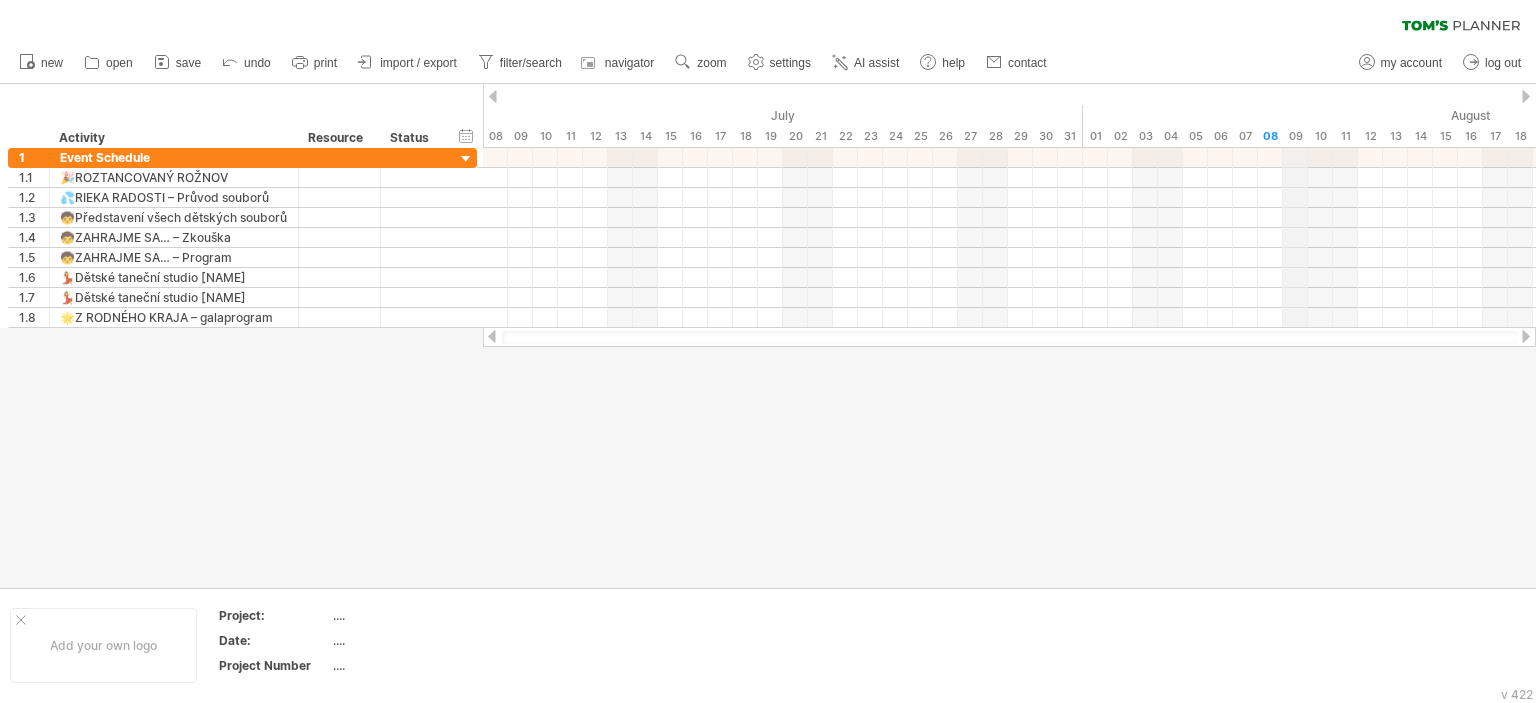 click on "09" at bounding box center [1295, 136] 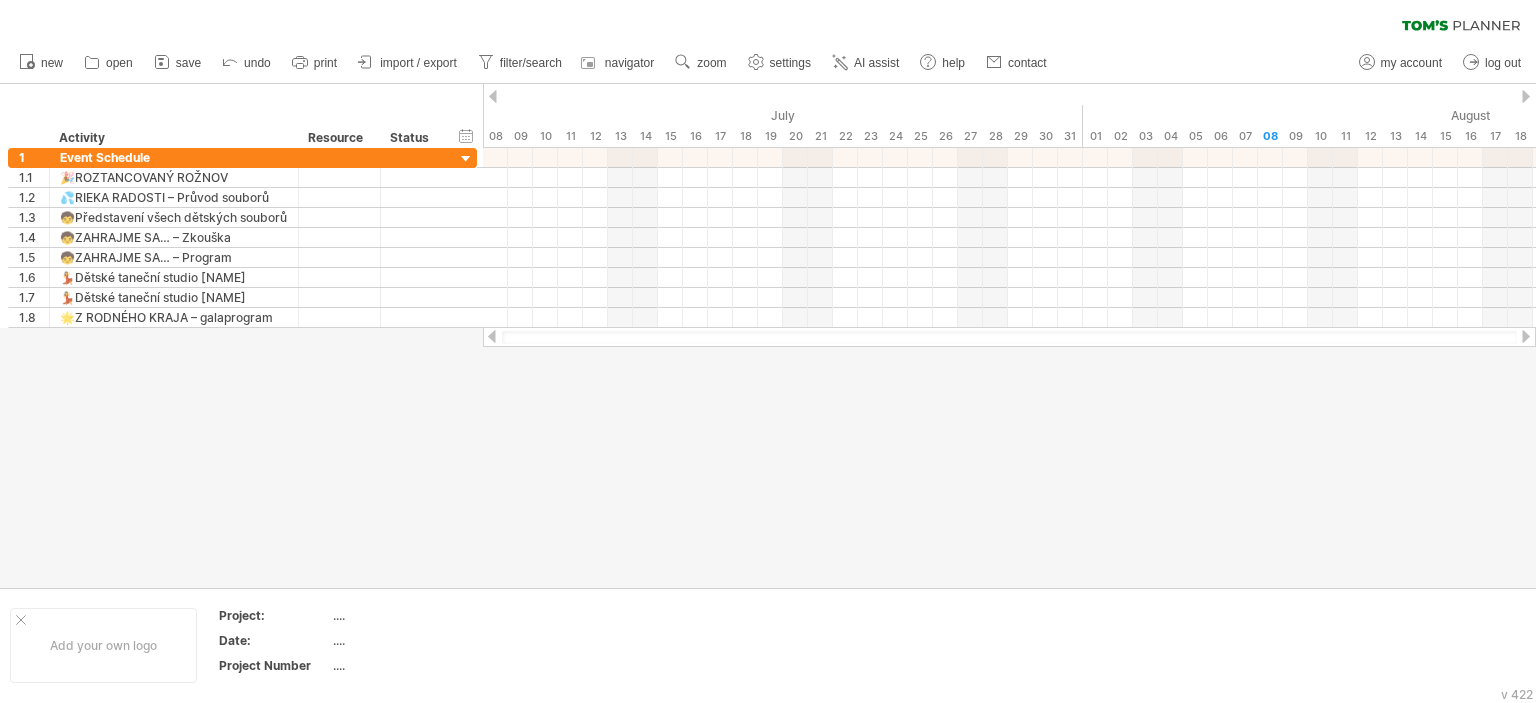 click at bounding box center (1526, 336) 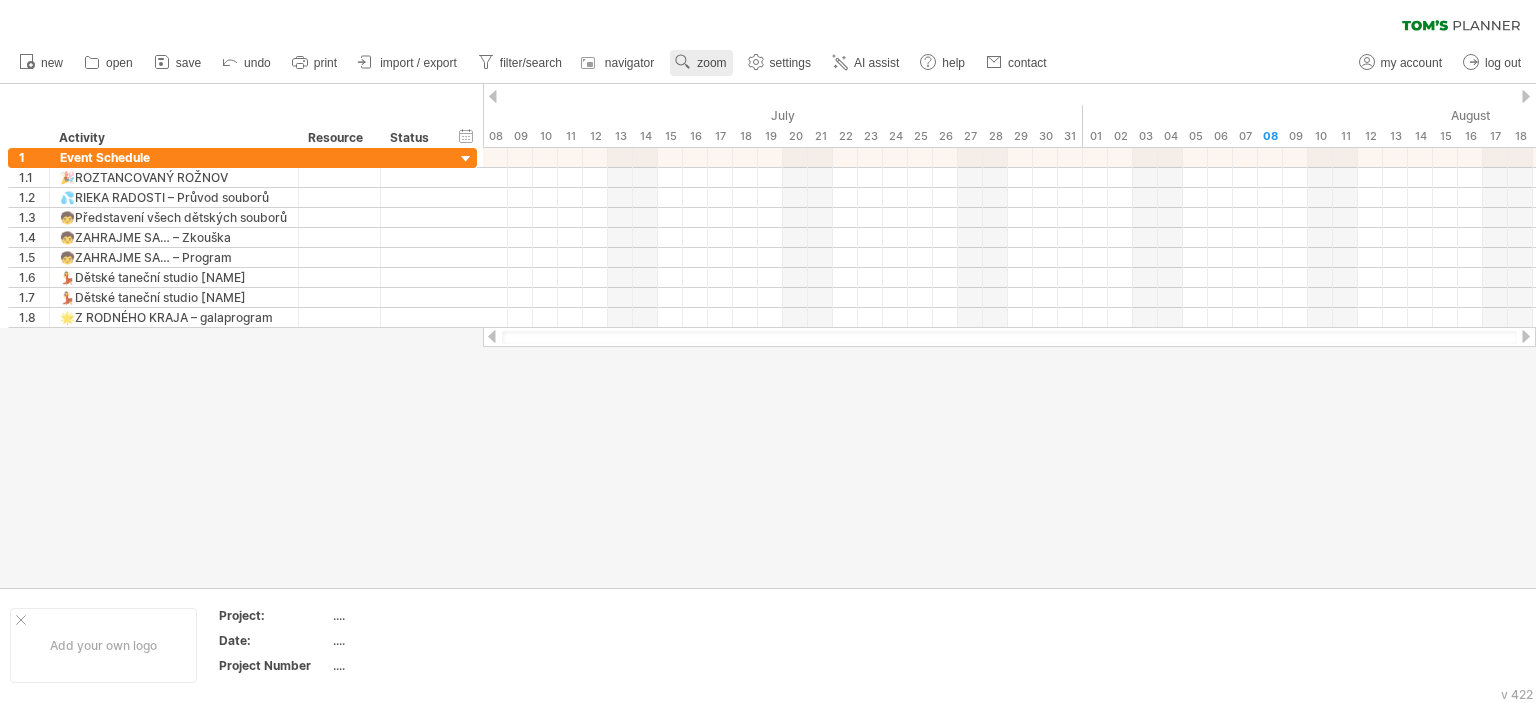 click on "zoom" at bounding box center [711, 63] 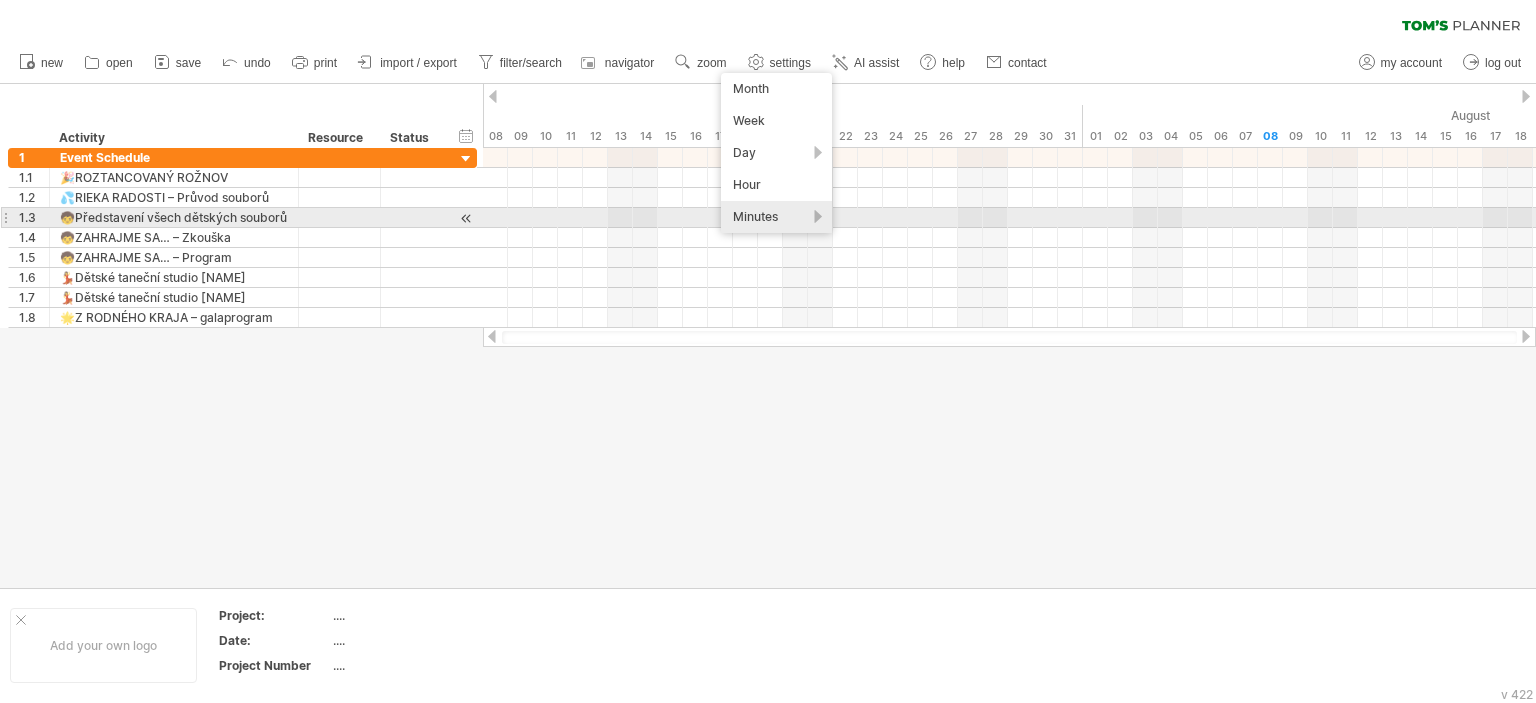 click on "Minutes" at bounding box center [776, 217] 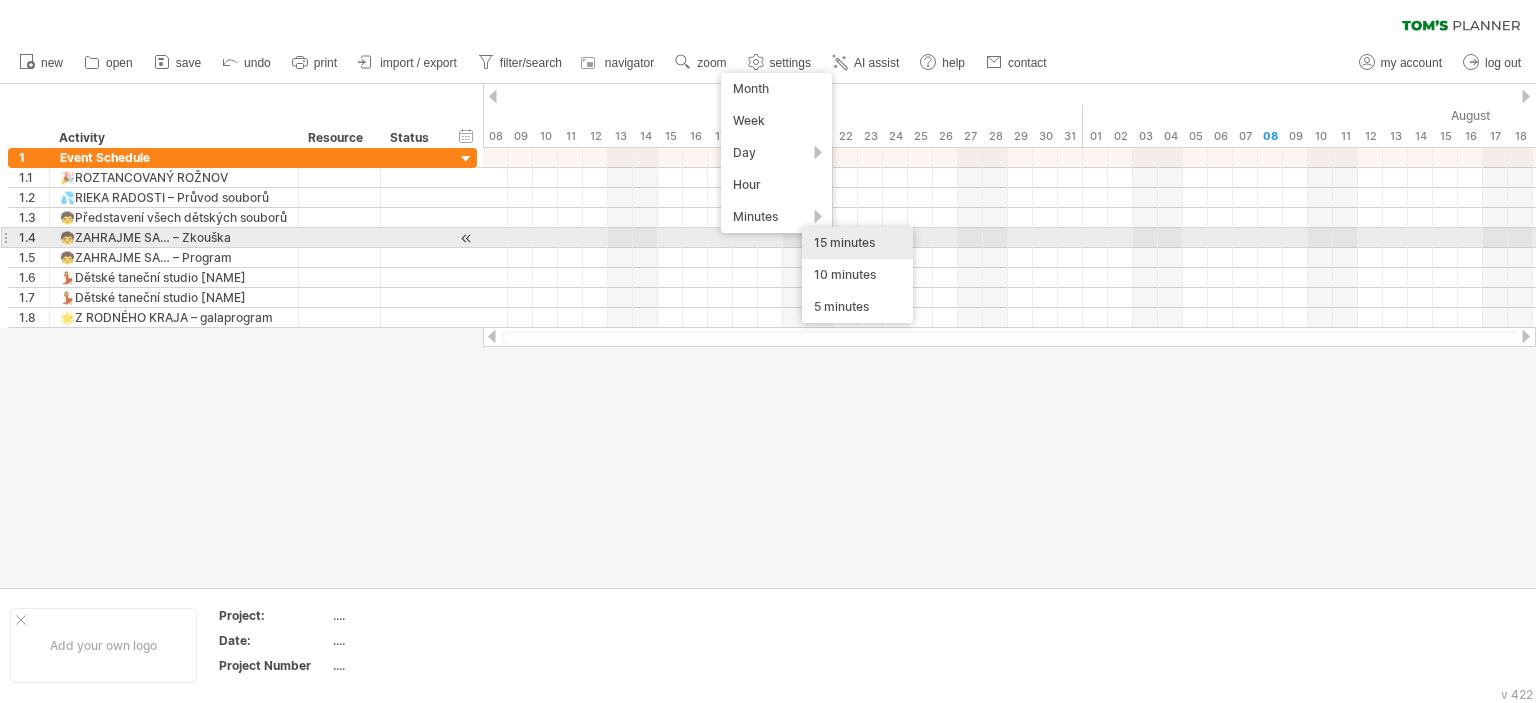 click on "15 minutes" at bounding box center [857, 243] 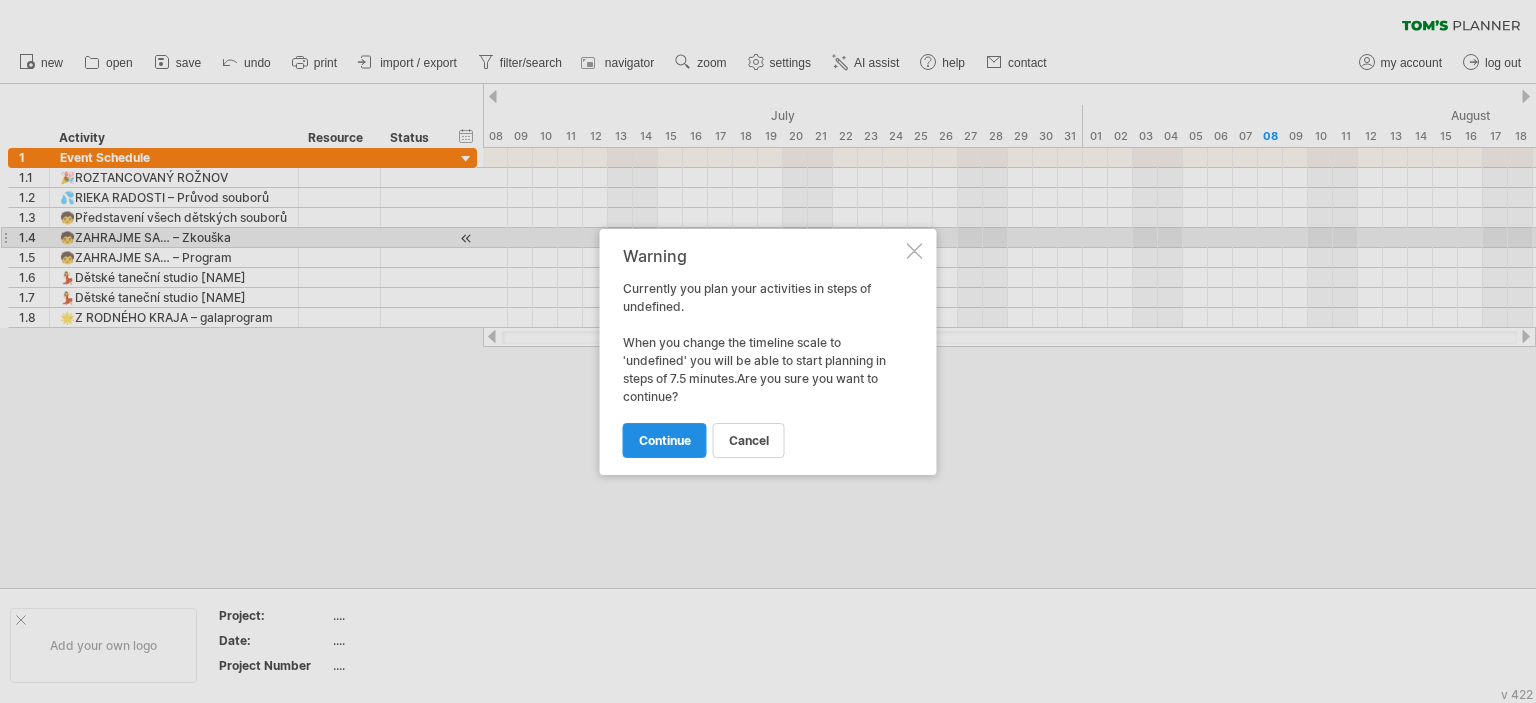click on "continue" at bounding box center [665, 440] 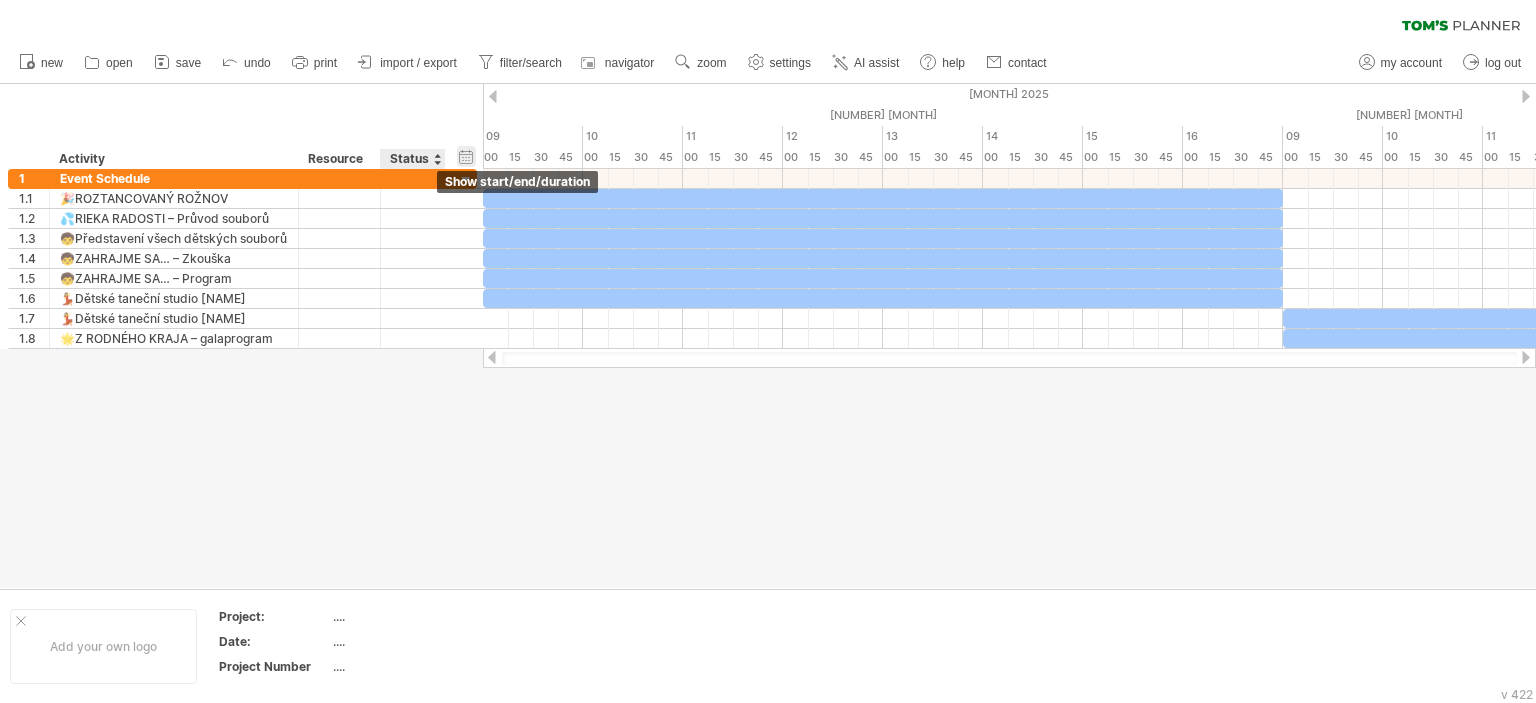 click on "hide start/end/duration show start/end/duration" at bounding box center [466, 156] 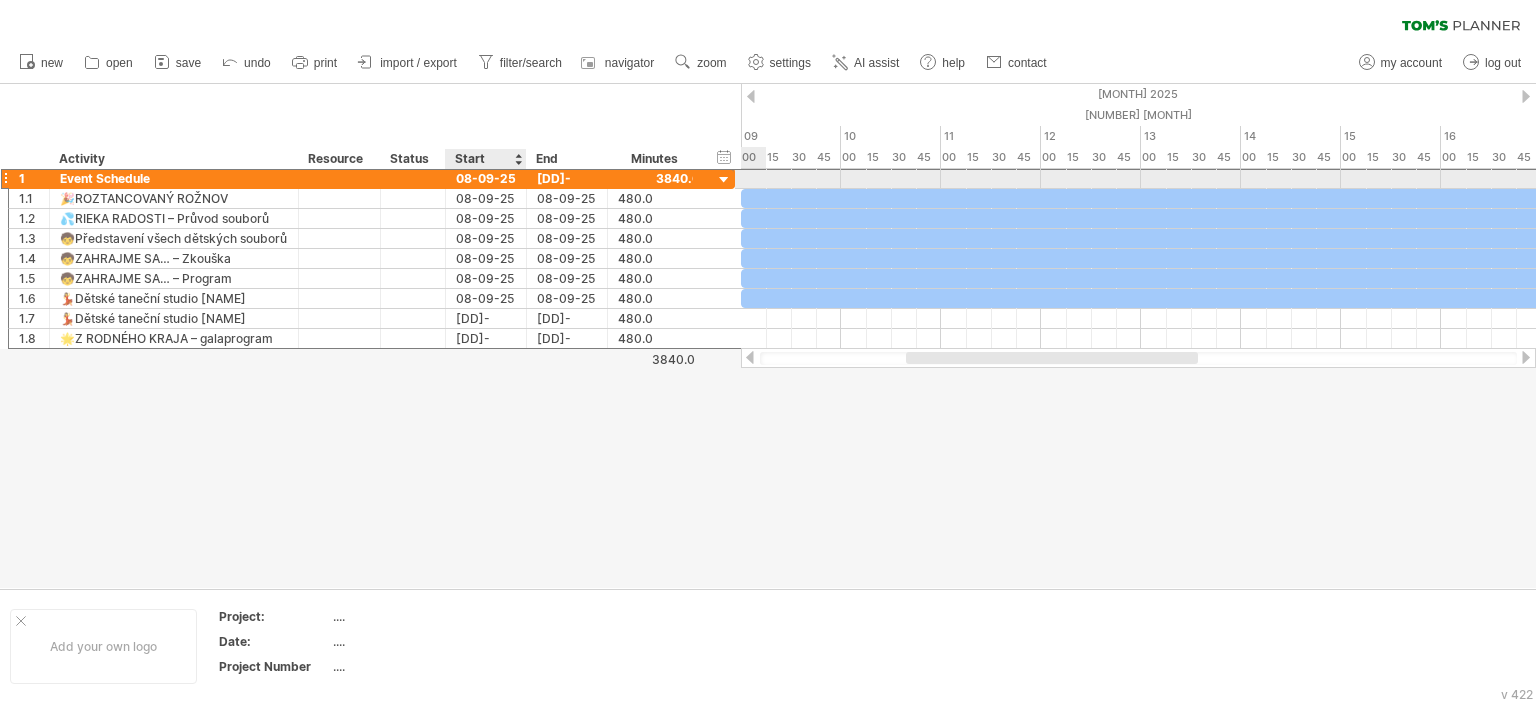 click on "08-09-25" at bounding box center (486, 178) 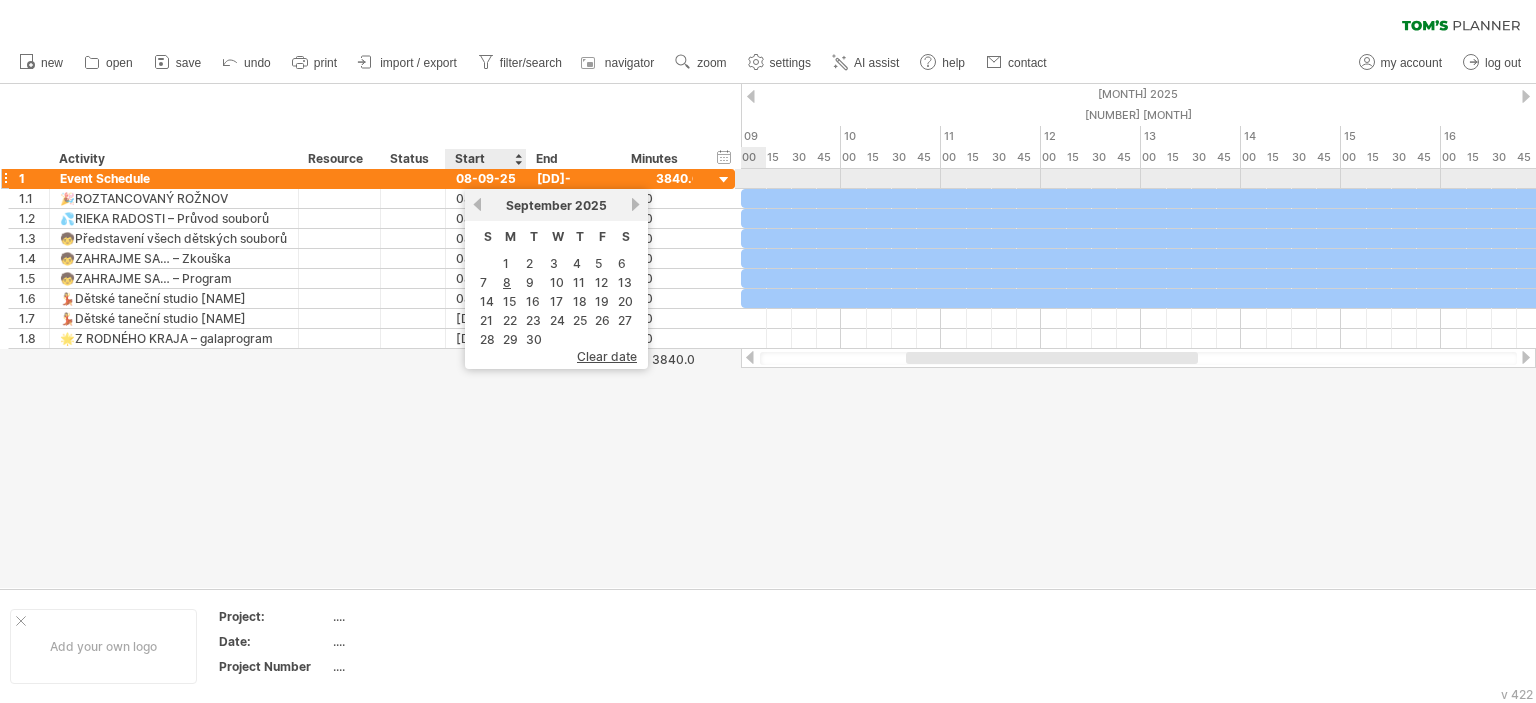 click on "08-09-25" at bounding box center (486, 178) 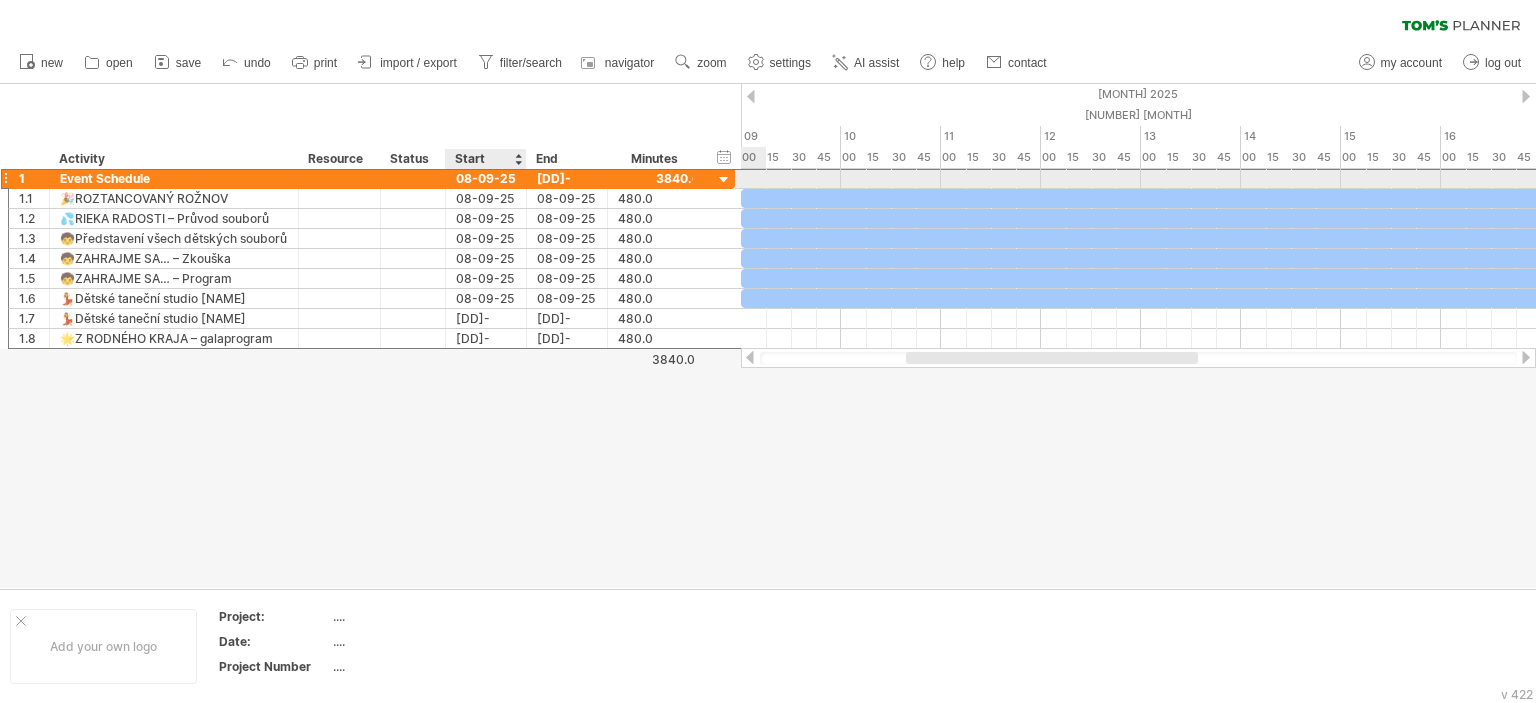 click on "08-09-25" at bounding box center (486, 178) 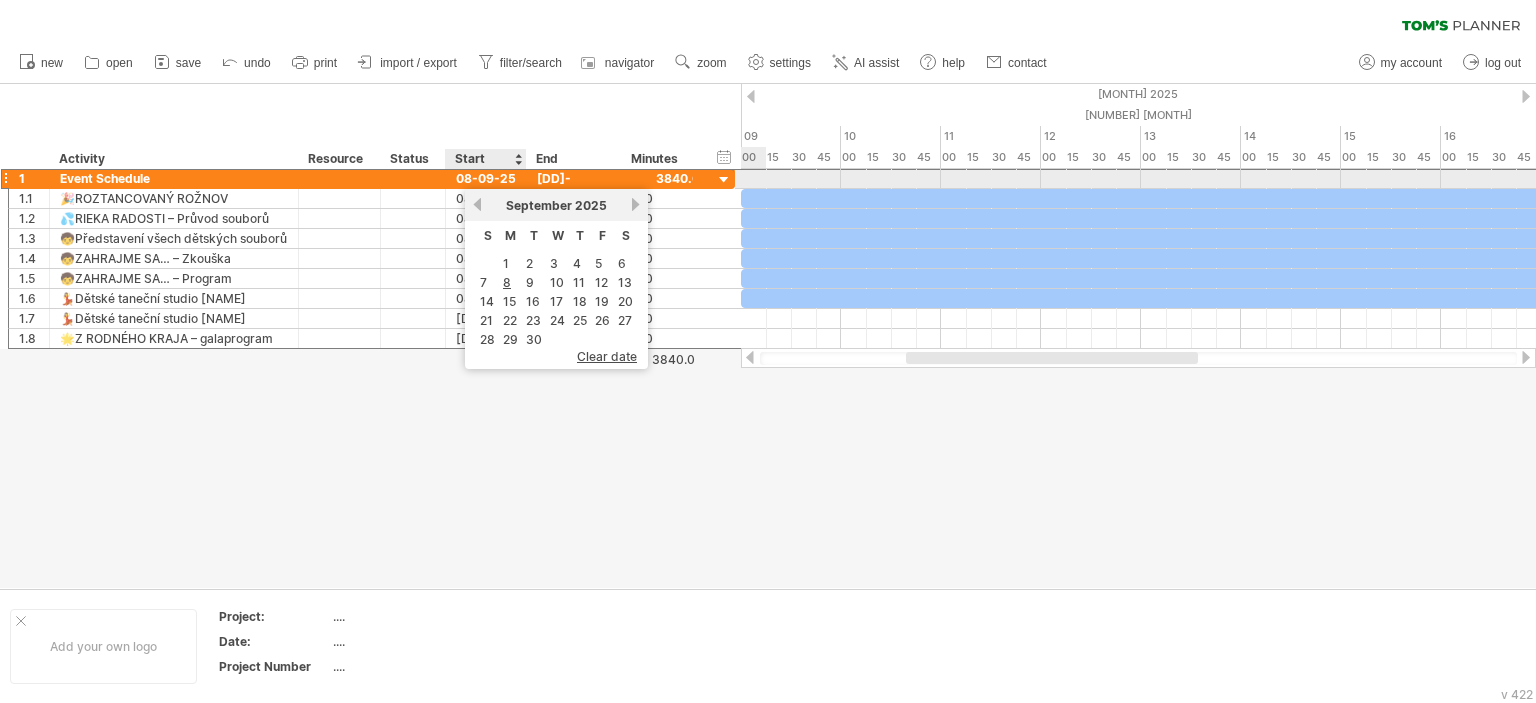 click on "08-09-25" at bounding box center (486, 178) 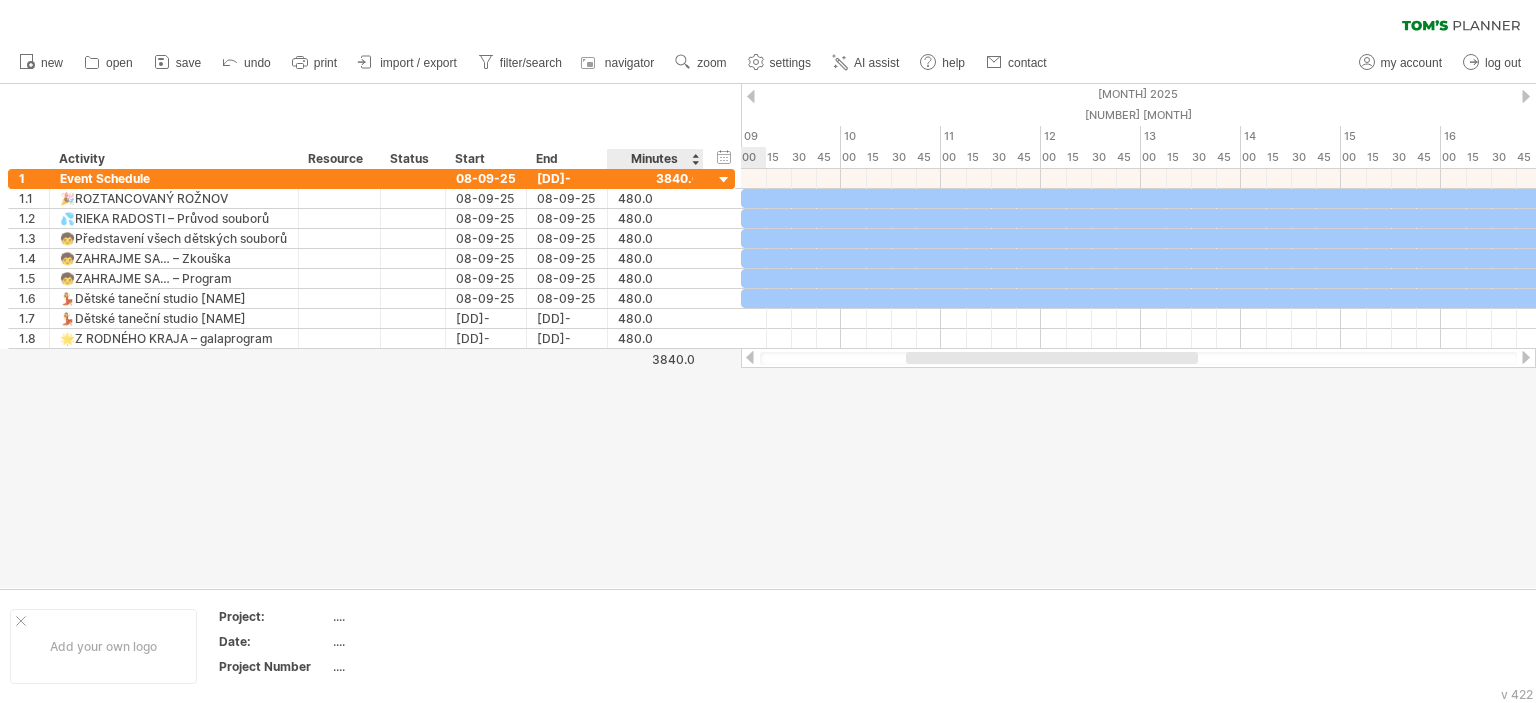 click at bounding box center (768, 336) 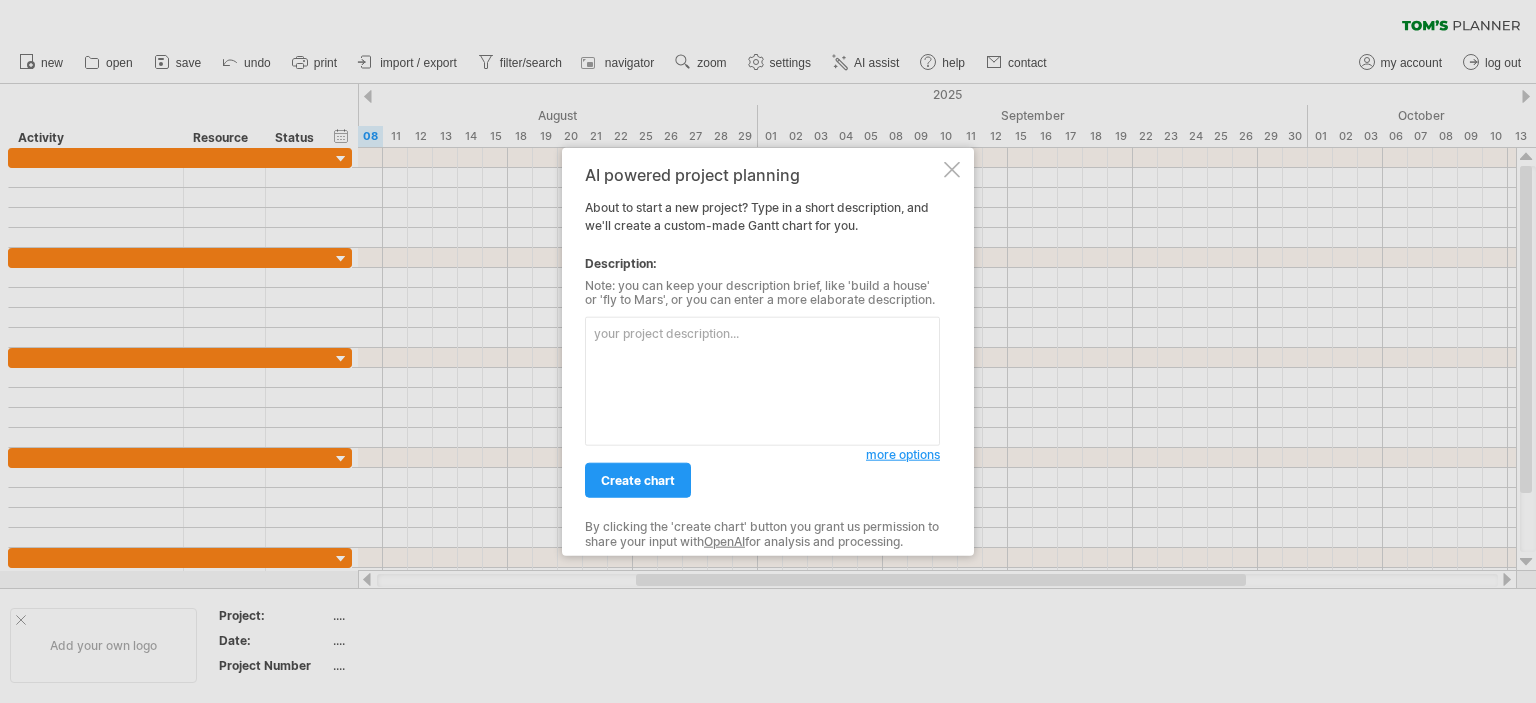 scroll, scrollTop: 0, scrollLeft: 0, axis: both 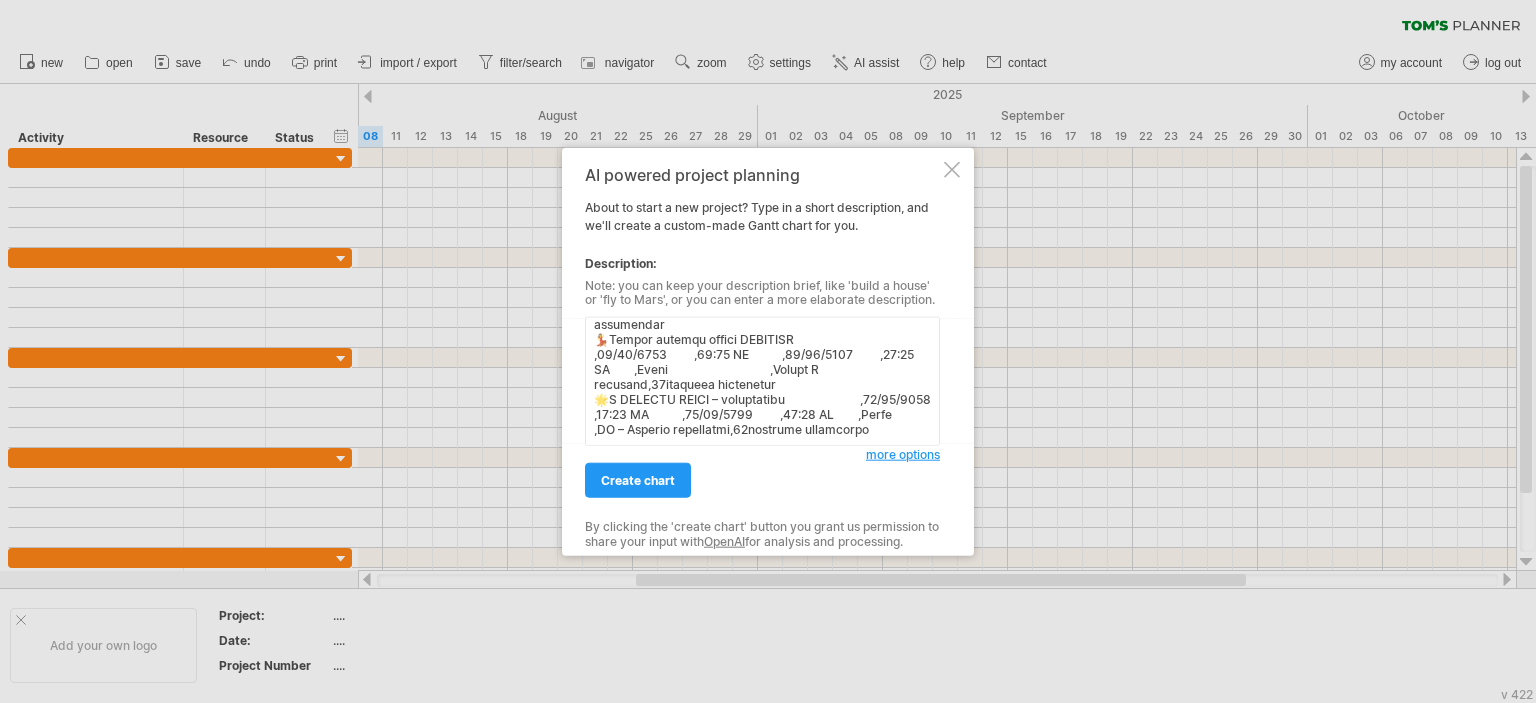 type on "Loremip                                               ,Dolor Sita         ,Conse Adip         ,Eli Sedd           ,Eiu Temp        ,Inc Utl Etdol                          ,Magnaali,Enimadminim
🎉VENIAMQUISNO EXERCI                                   ,76/62/3206         ,15:16 UL           ,00/38/6521         ,95:94 LA        ,Nisia                                  ,Exeacommod con.,60duisaute irureinrep
💦VOLUP VELITES – Cillum fugiatn                        ,18/99/6545         ,58:76 PA           ,19/69/4631         ,85:96 EX        ,Sinto                                  ,C Nonproiden sun. cu Quioffici deserunt,97mollitan idestlabor
🧒Perspiciati undeo istenatu errorvo                    ,90/35/7792         ,70:12 AC           ,14/26/3988         ,24:24 DO        ,Lauda                                  ,TO – remape EA IPSAQUAE,38abilloin veritatisq
🧒ARCHITEC BE… – Vitaedi                                ,78/63/0000         ,15:97 EX           ,20/95/7944         ,21:42 NE        ,Enimi                         ..." 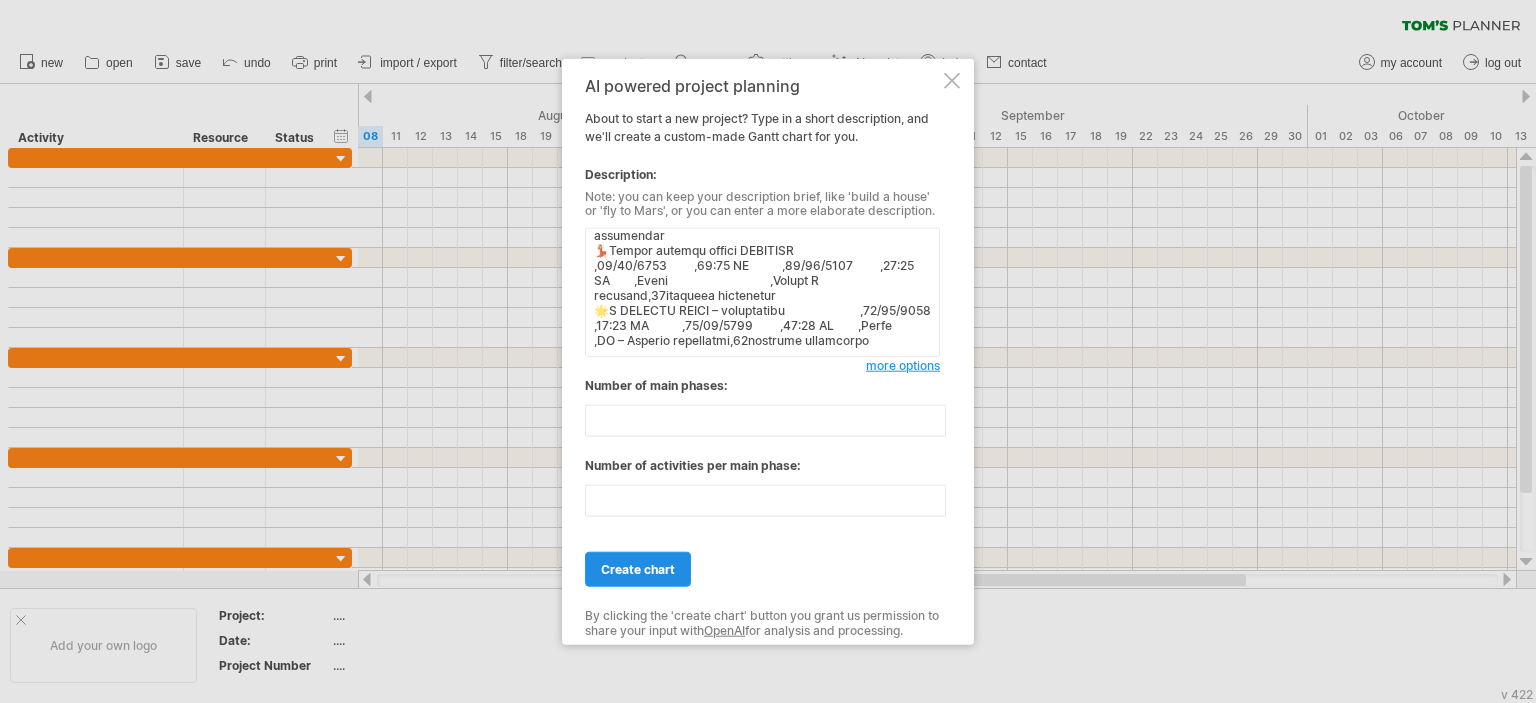 click on "create chart" at bounding box center (638, 569) 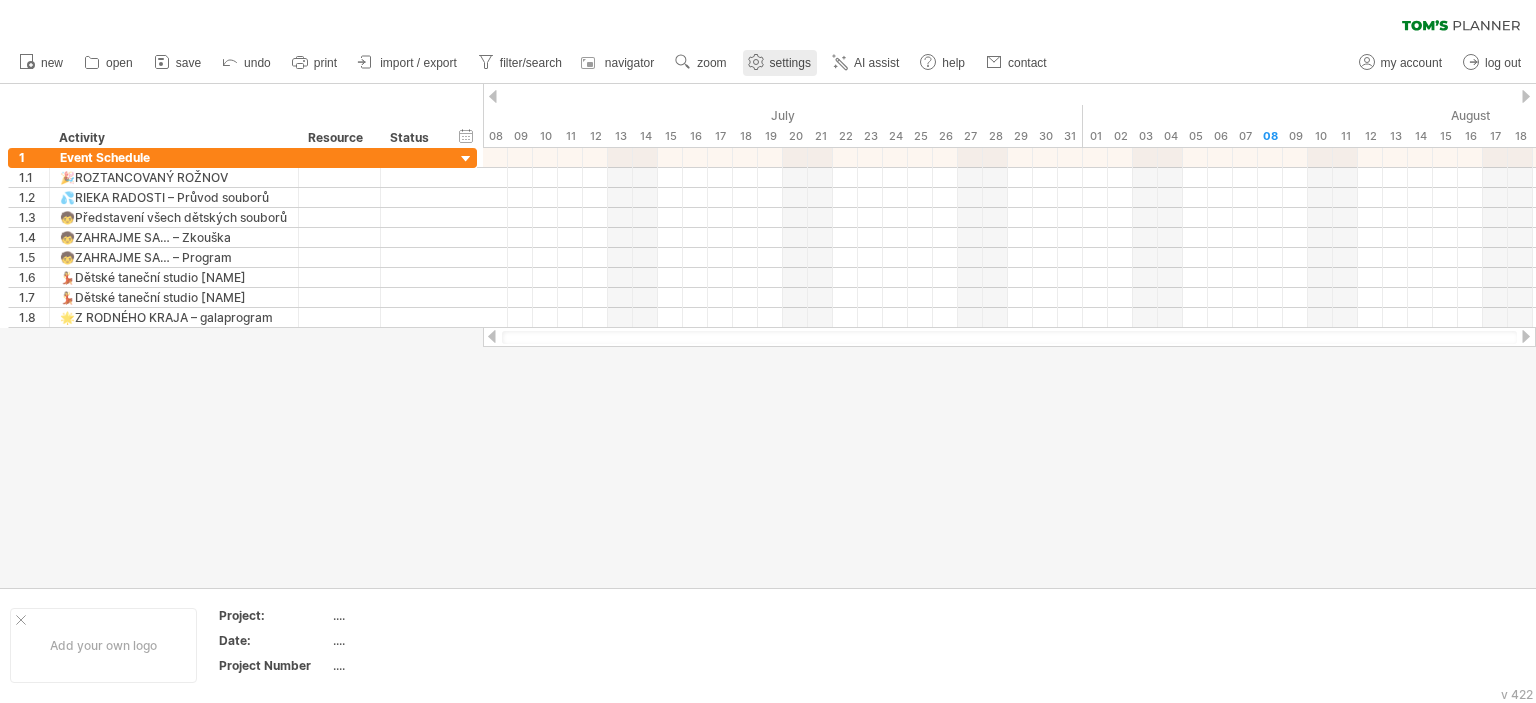 click on "settings" at bounding box center (790, 63) 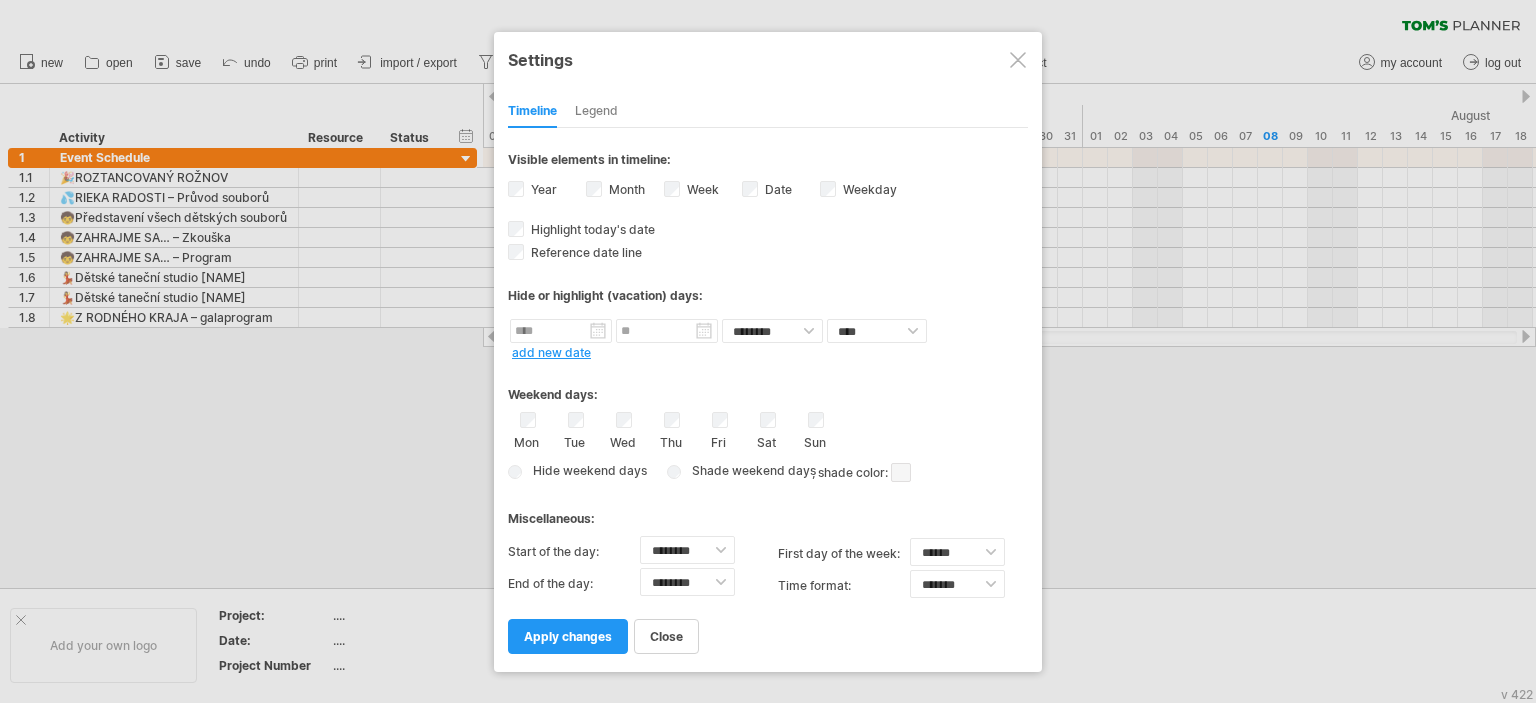 click on "Date
visibility of date
Currently there is not enough space horizontally to display the dates in the timeline. However if you zoom in on your schedule the dates will be displayed when possible." at bounding box center (781, 191) 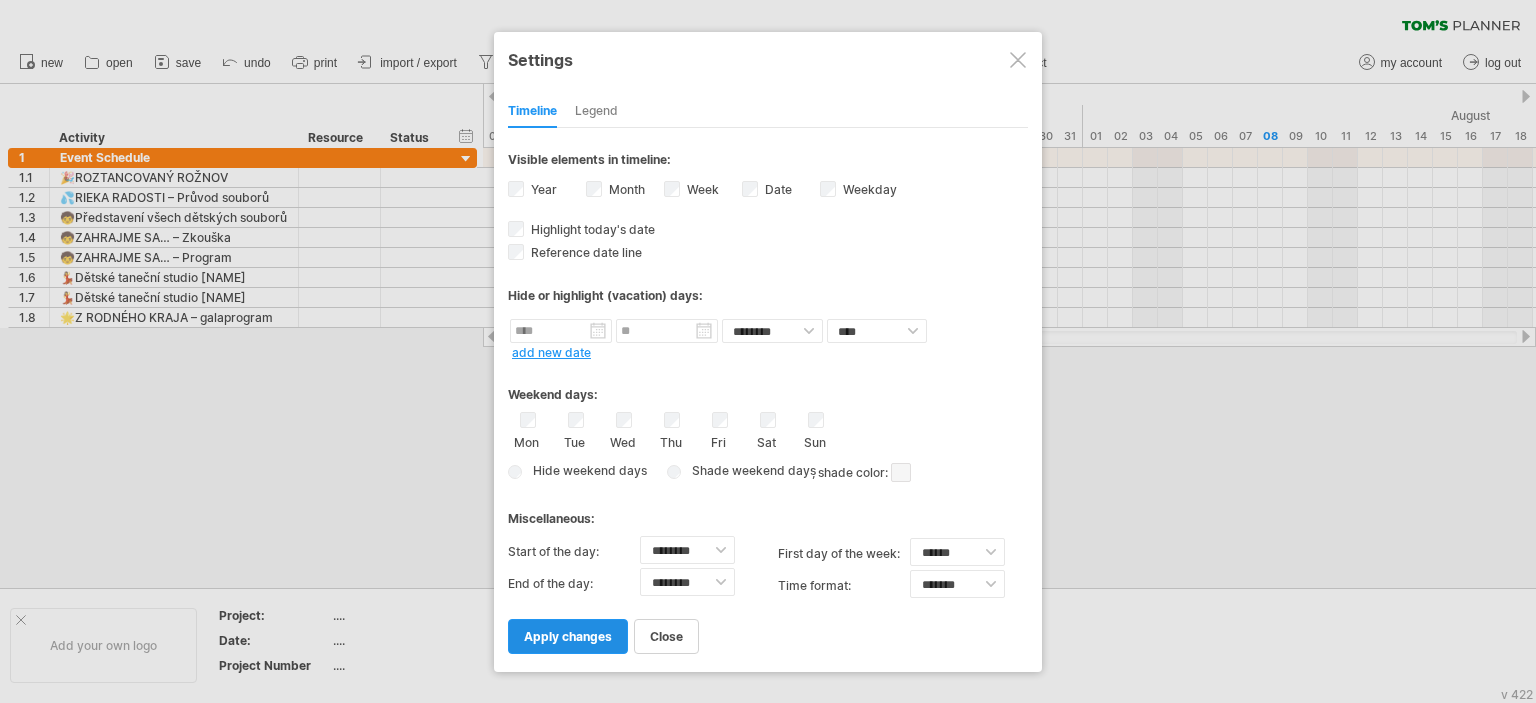 click on "apply changes" at bounding box center [568, 636] 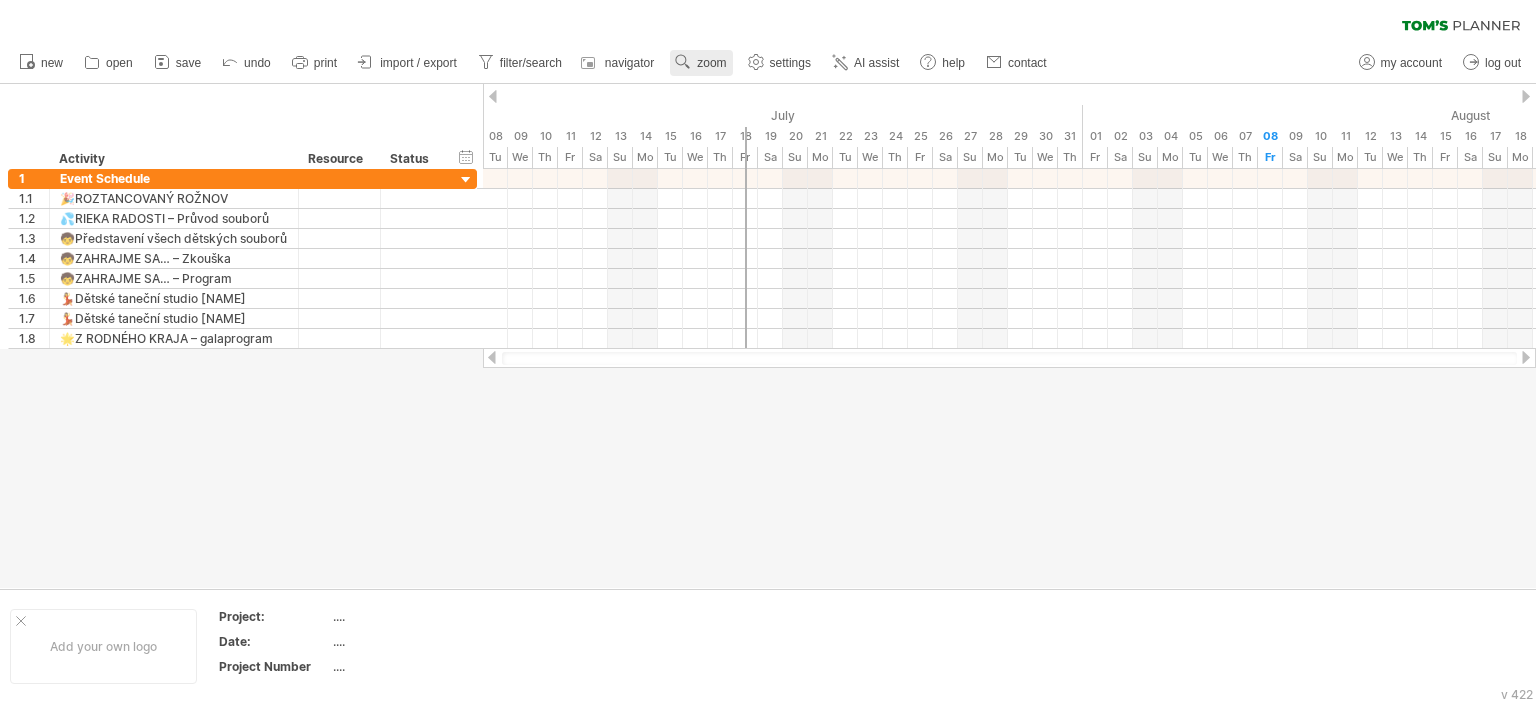 click on "zoom" at bounding box center [711, 63] 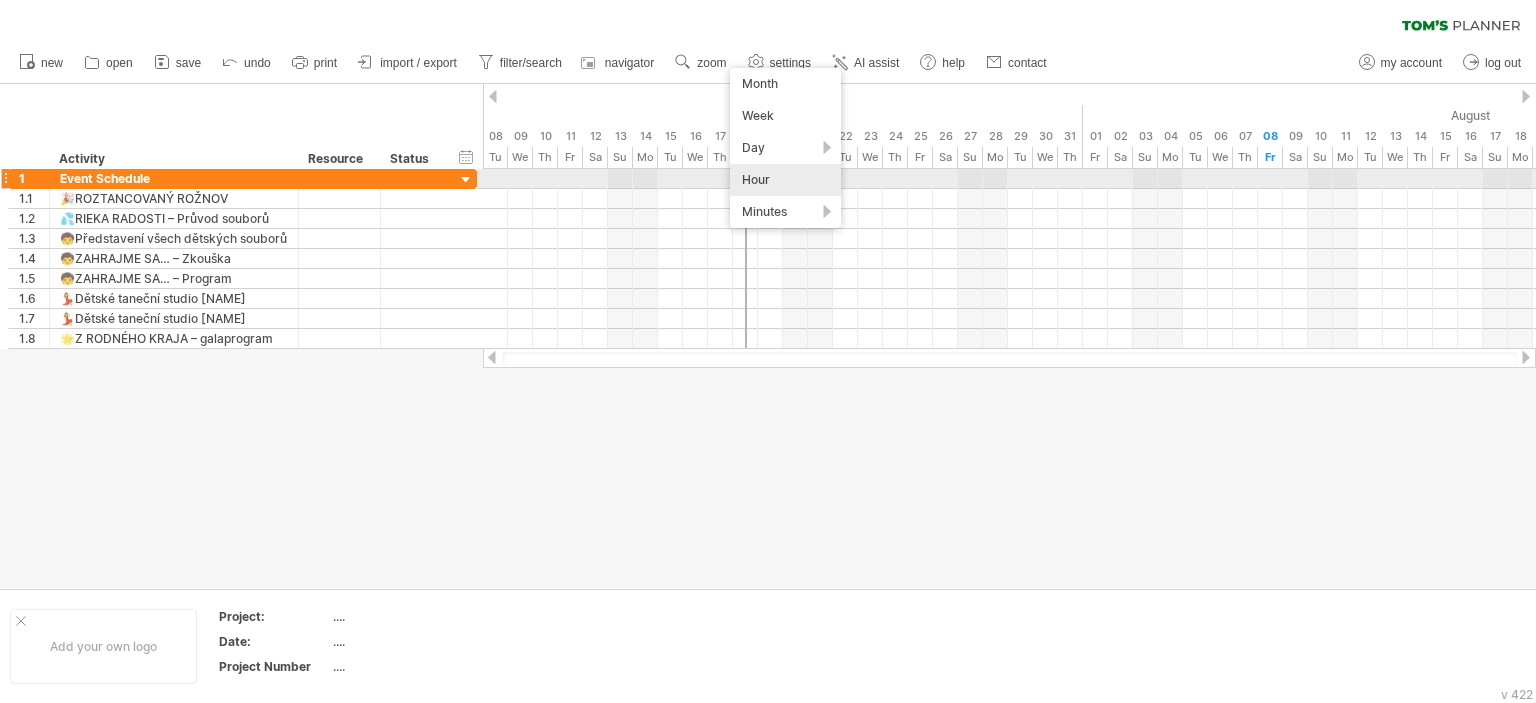 click on "Hour" at bounding box center (785, 180) 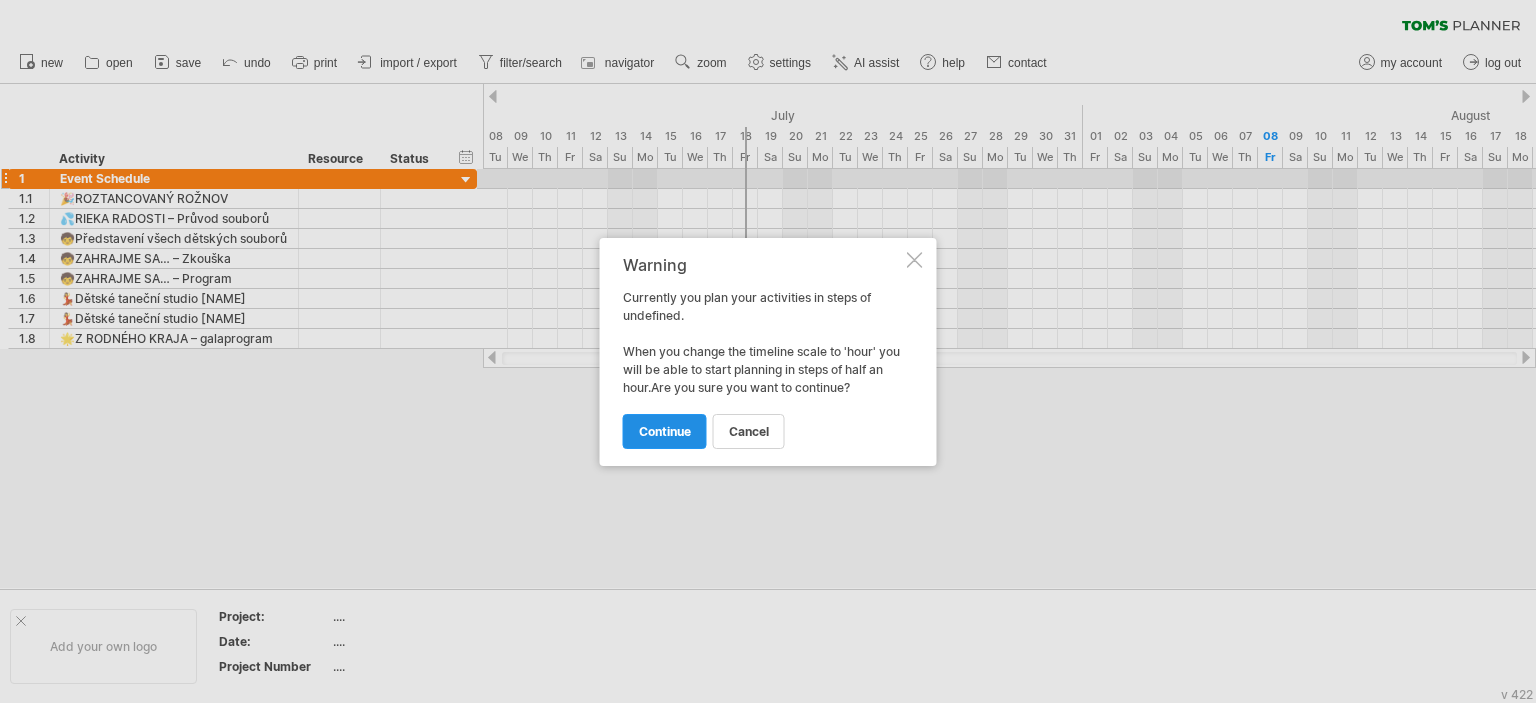click on "continue" at bounding box center [665, 431] 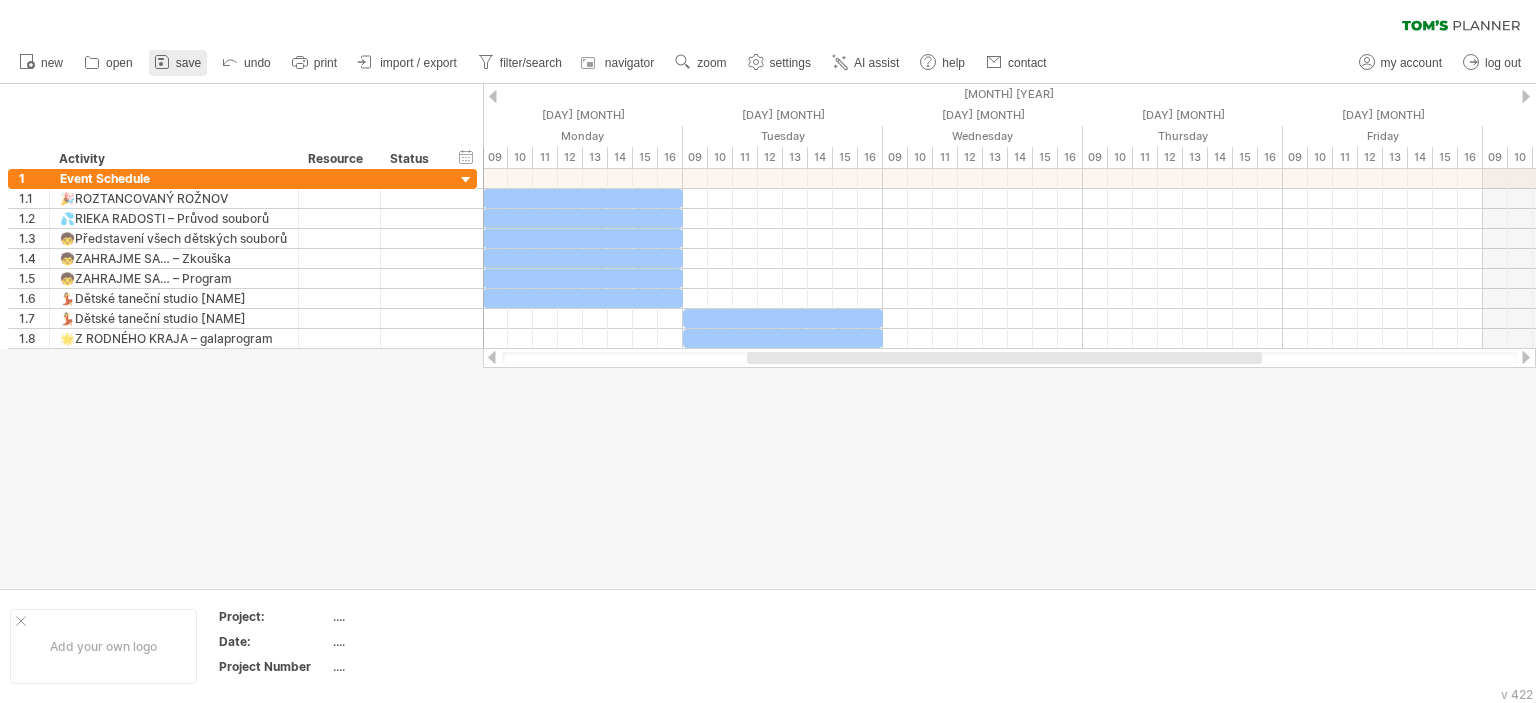 click on "save" at bounding box center [188, 63] 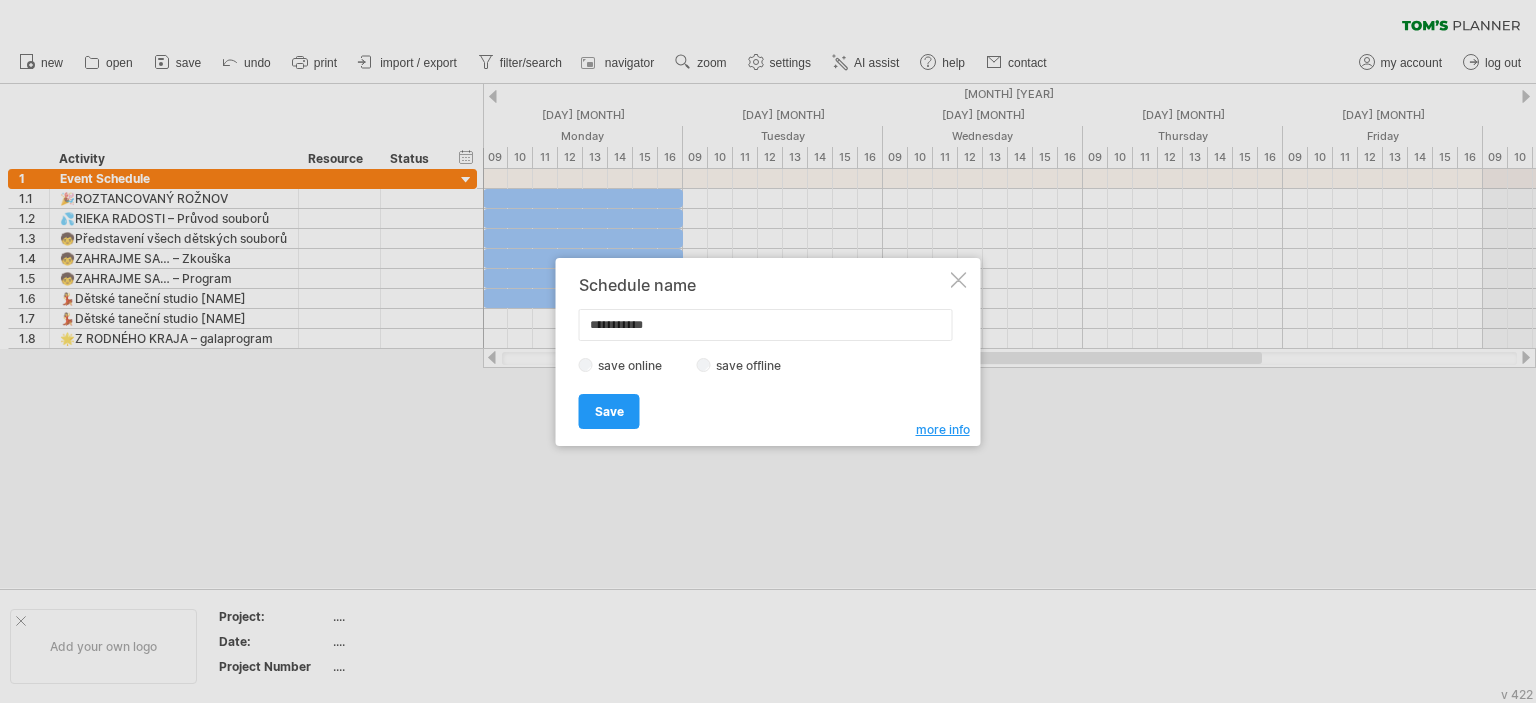drag, startPoint x: 695, startPoint y: 329, endPoint x: 546, endPoint y: 313, distance: 149.8566 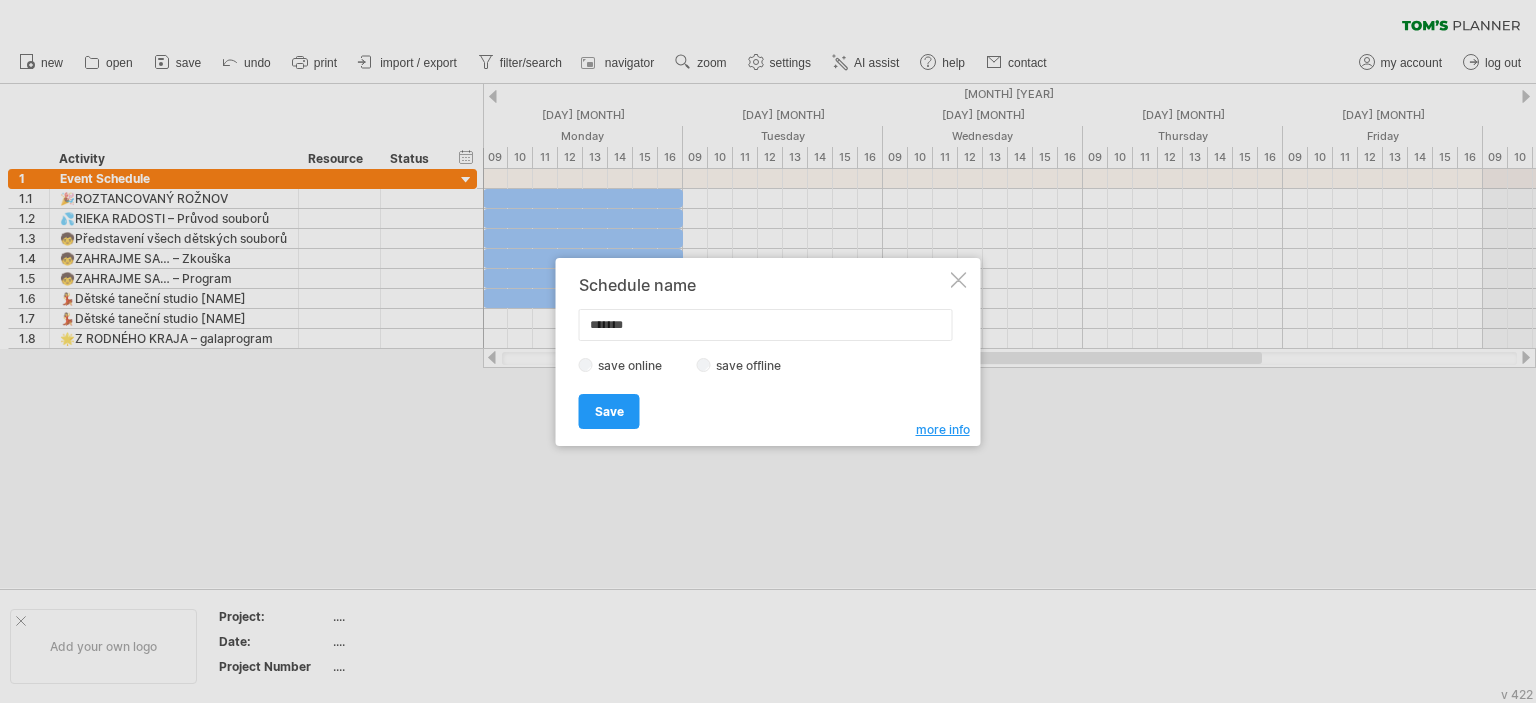 type on "********" 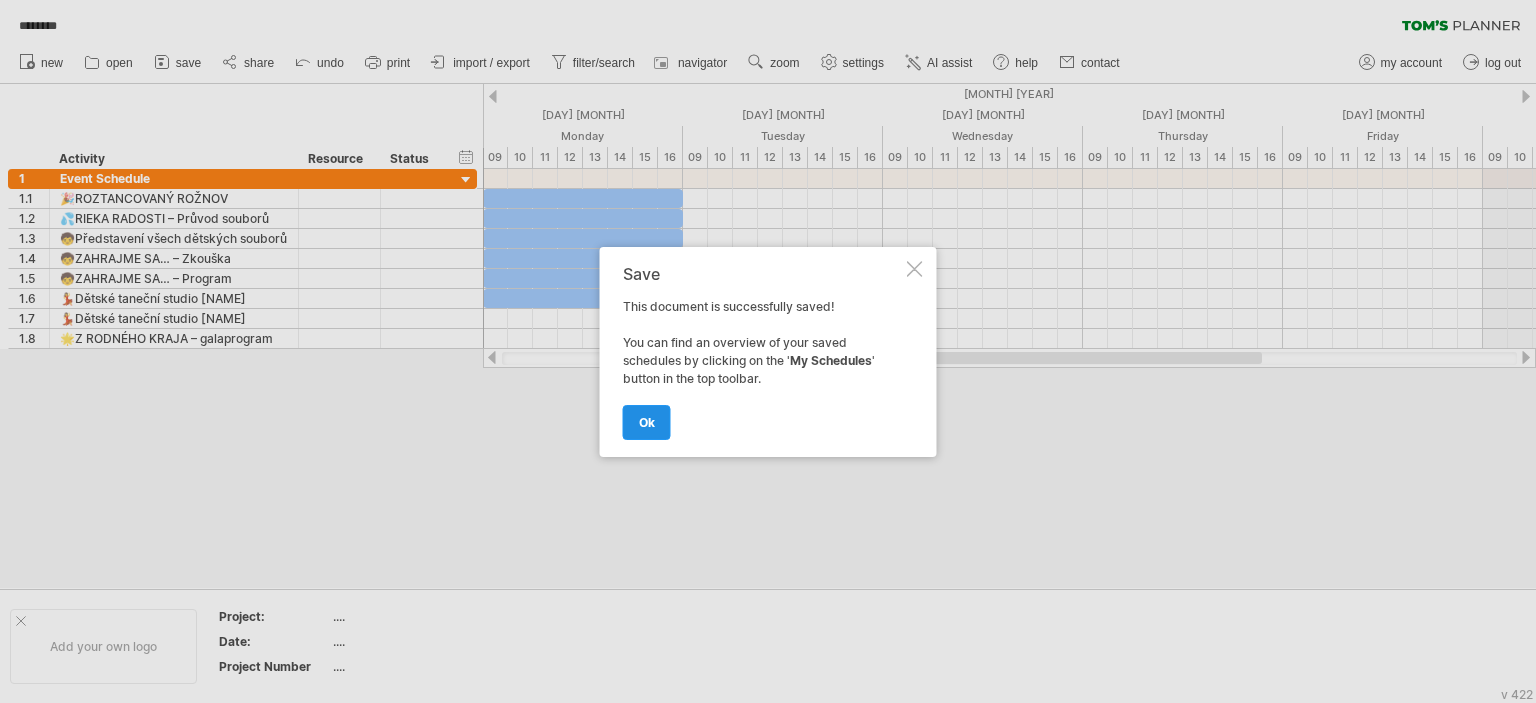 click on "ok" at bounding box center (647, 422) 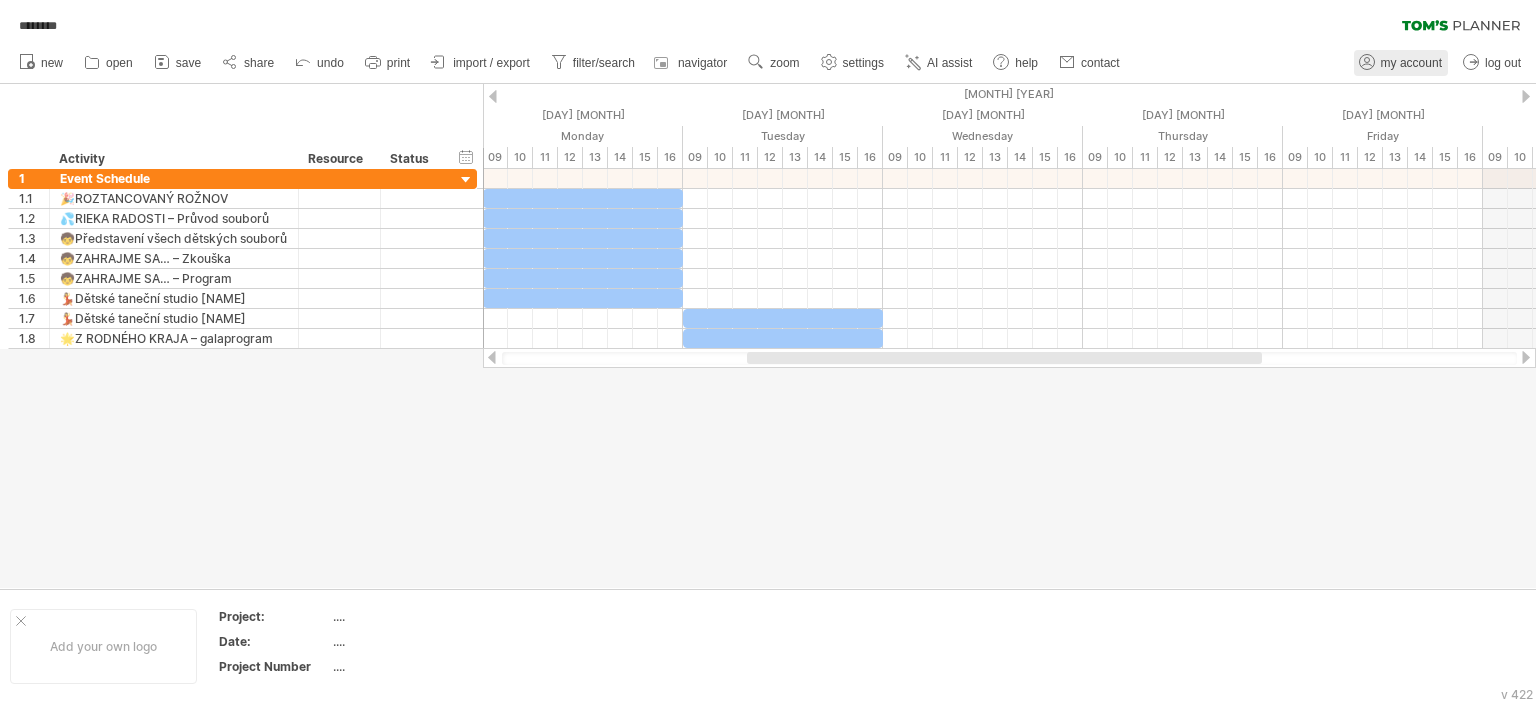 click on "my account" at bounding box center (1411, 63) 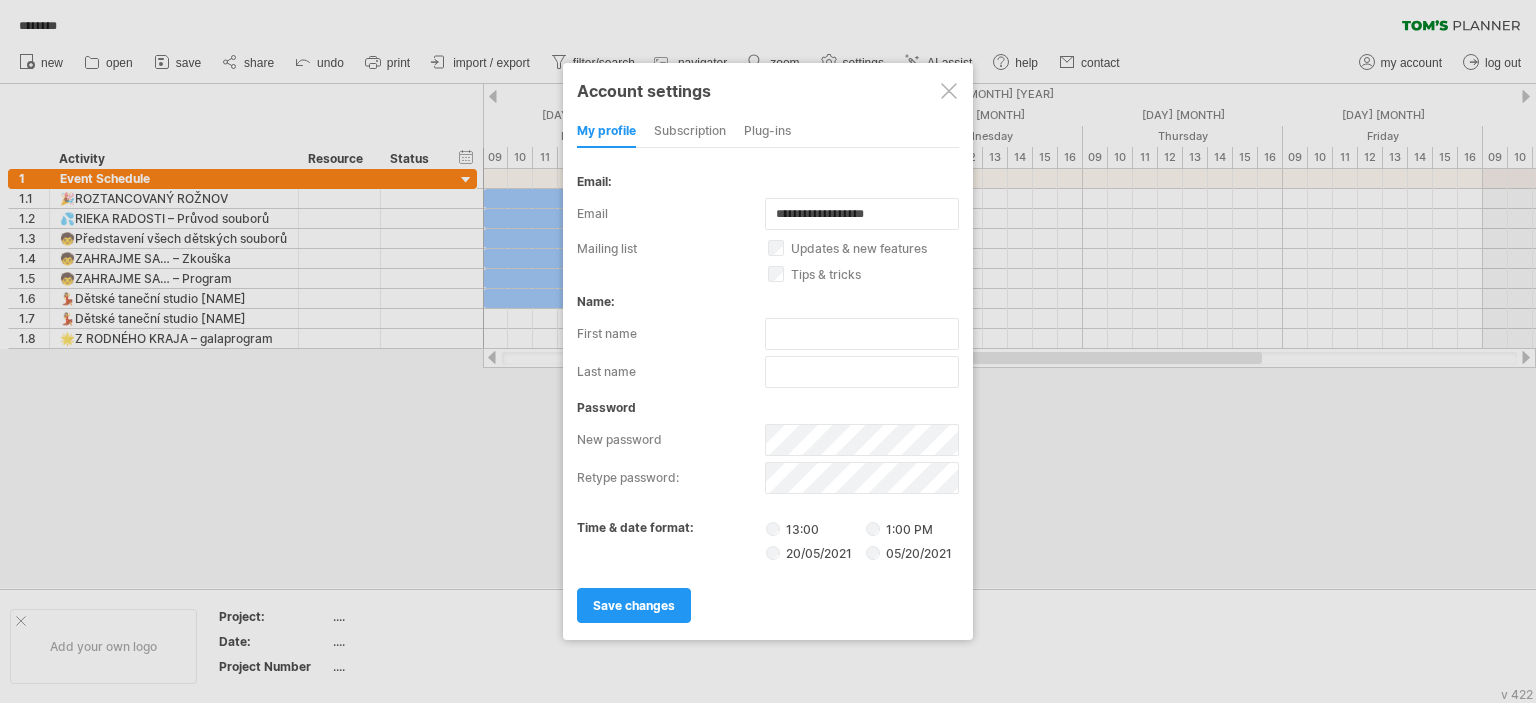 click on "13:00" at bounding box center (814, 528) 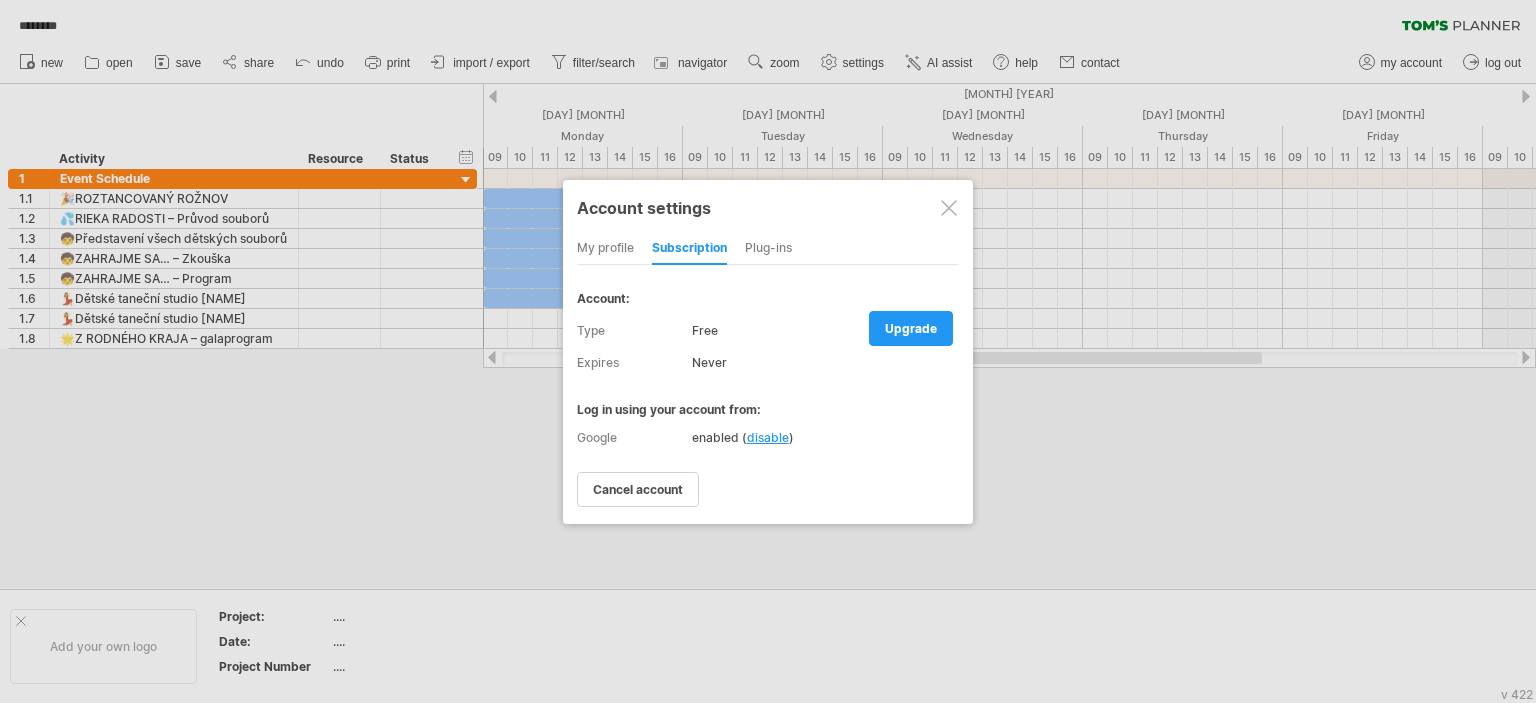 click on "Plug-ins" at bounding box center (768, 249) 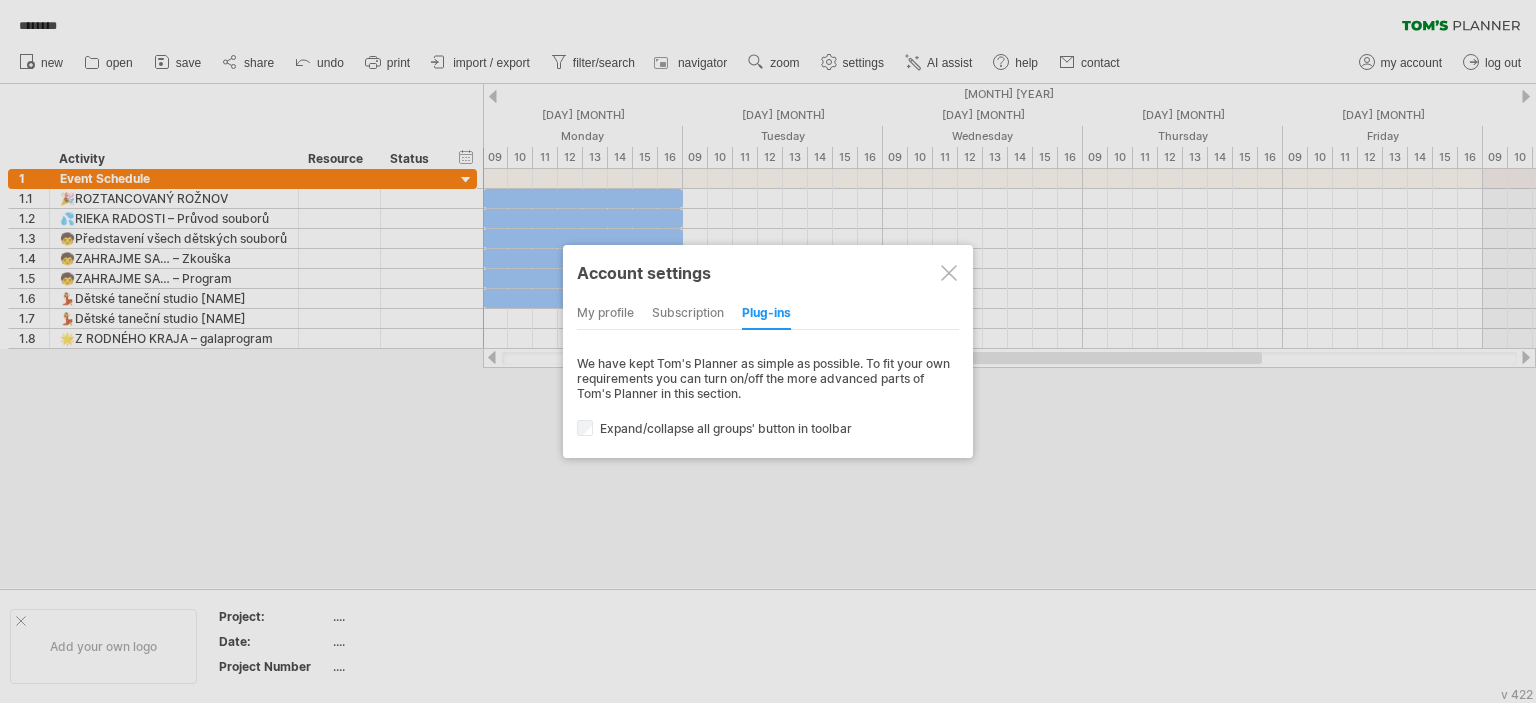 click on "my profile" at bounding box center [605, 314] 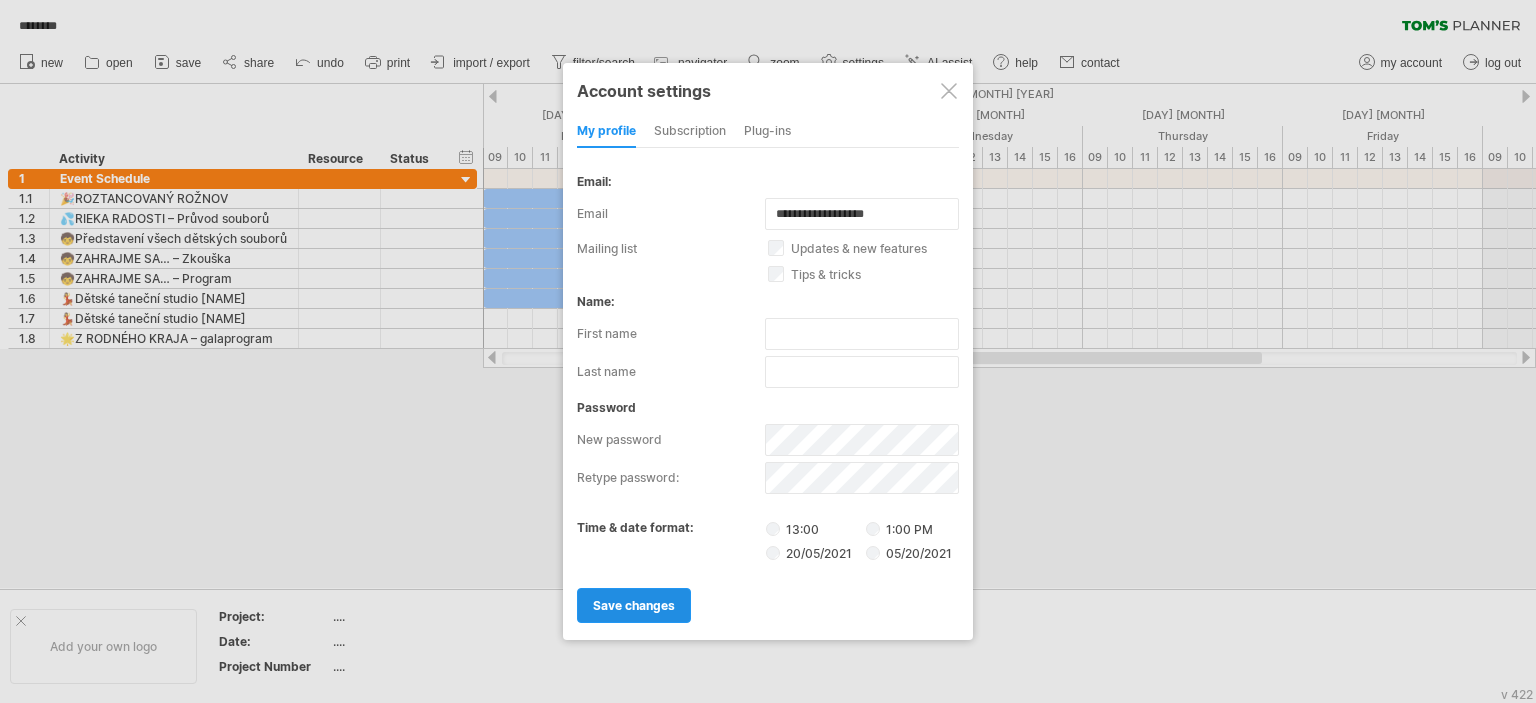 click on "save changes" at bounding box center [634, 605] 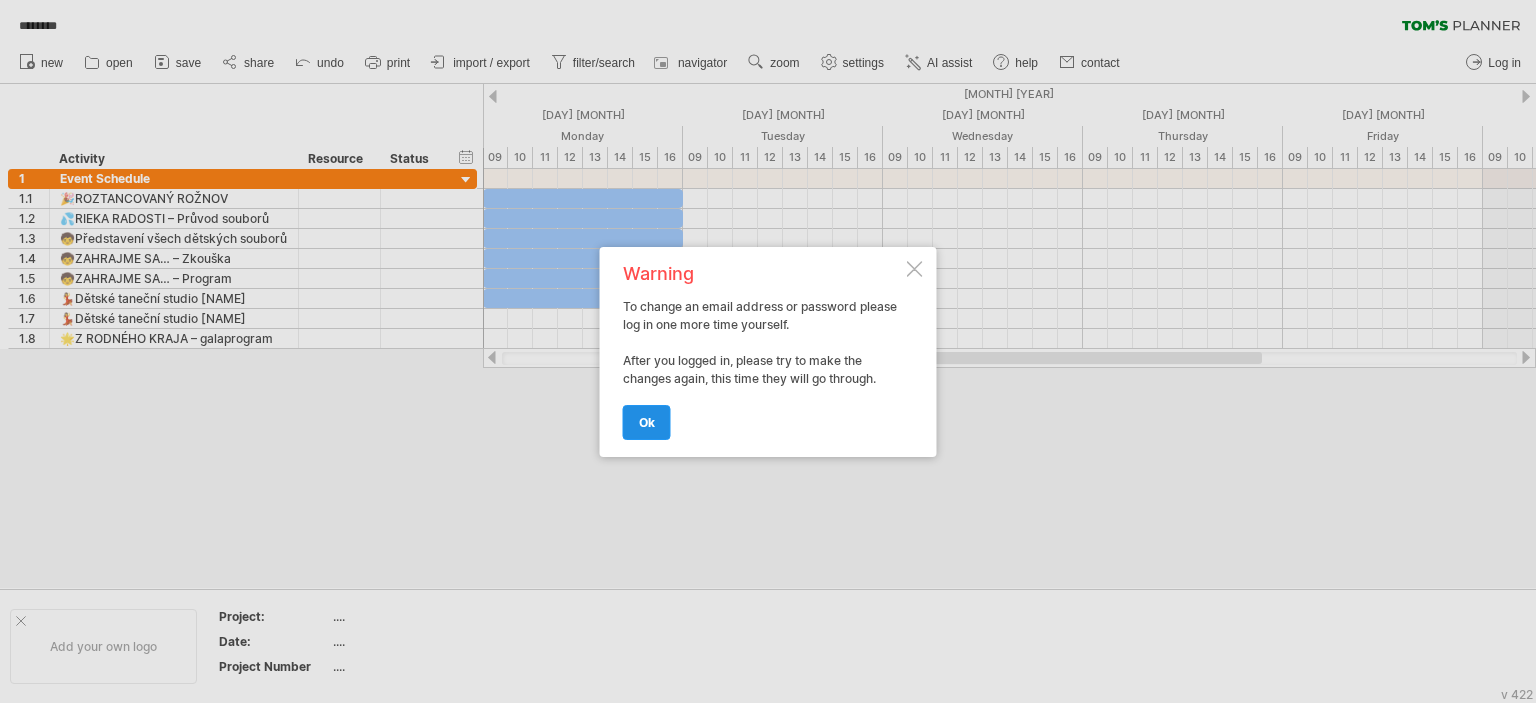click on "ok" at bounding box center (647, 422) 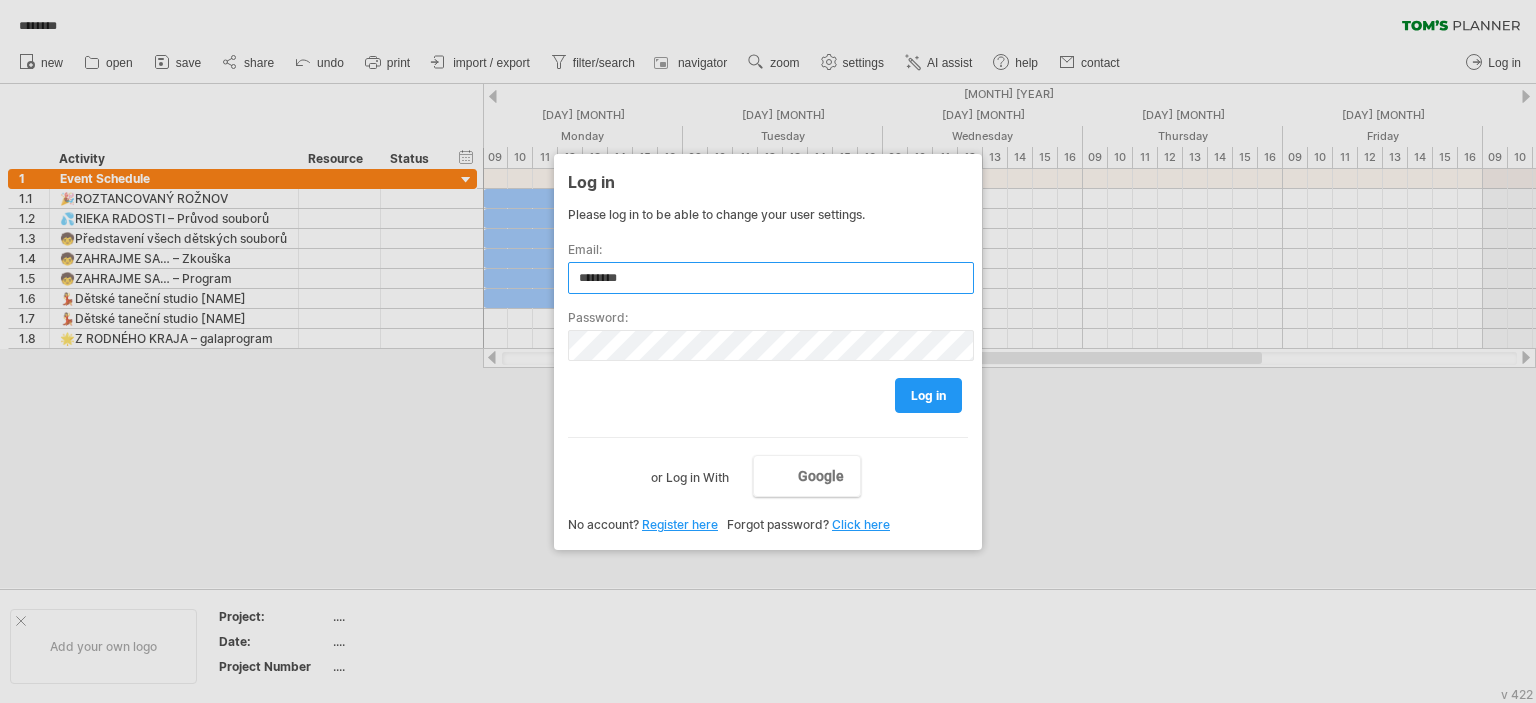 type on "********" 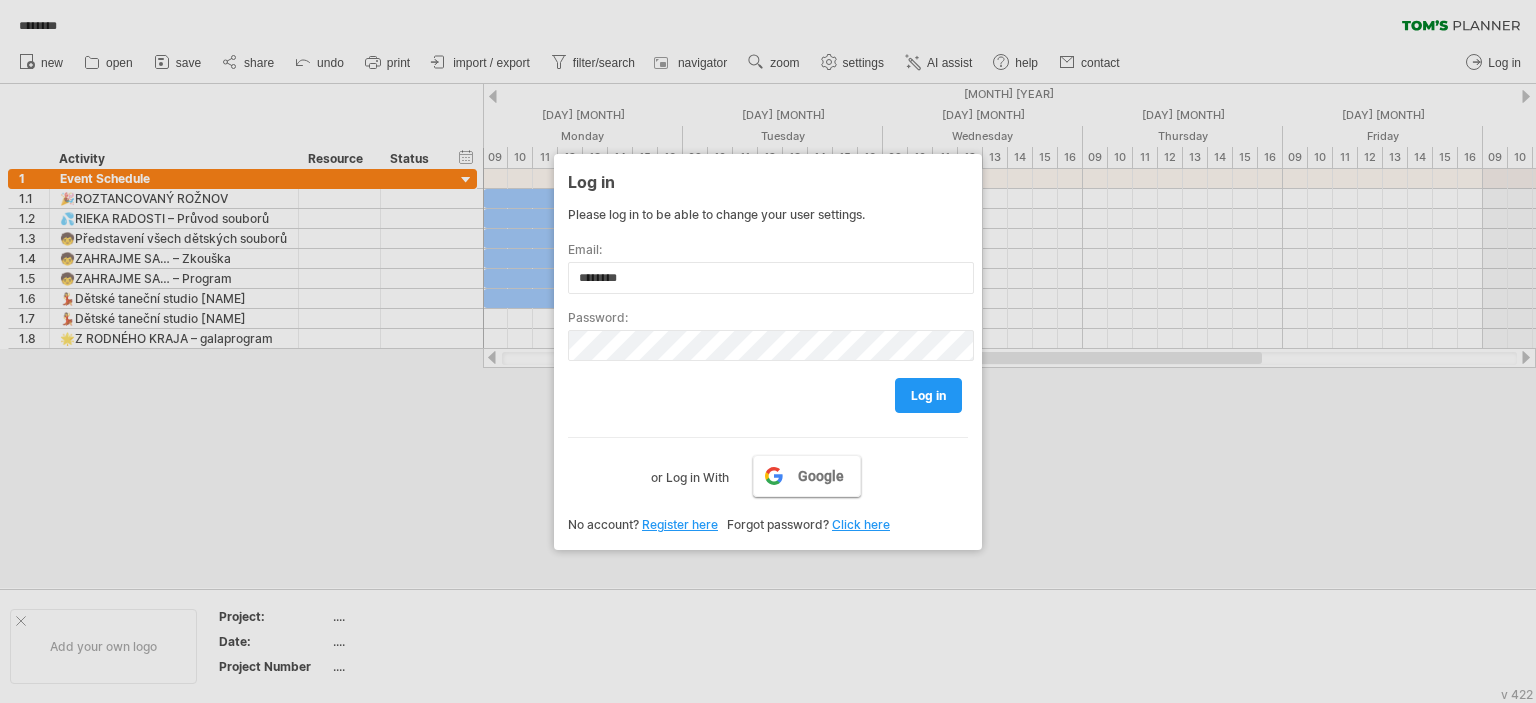 click on "Google" at bounding box center [807, 476] 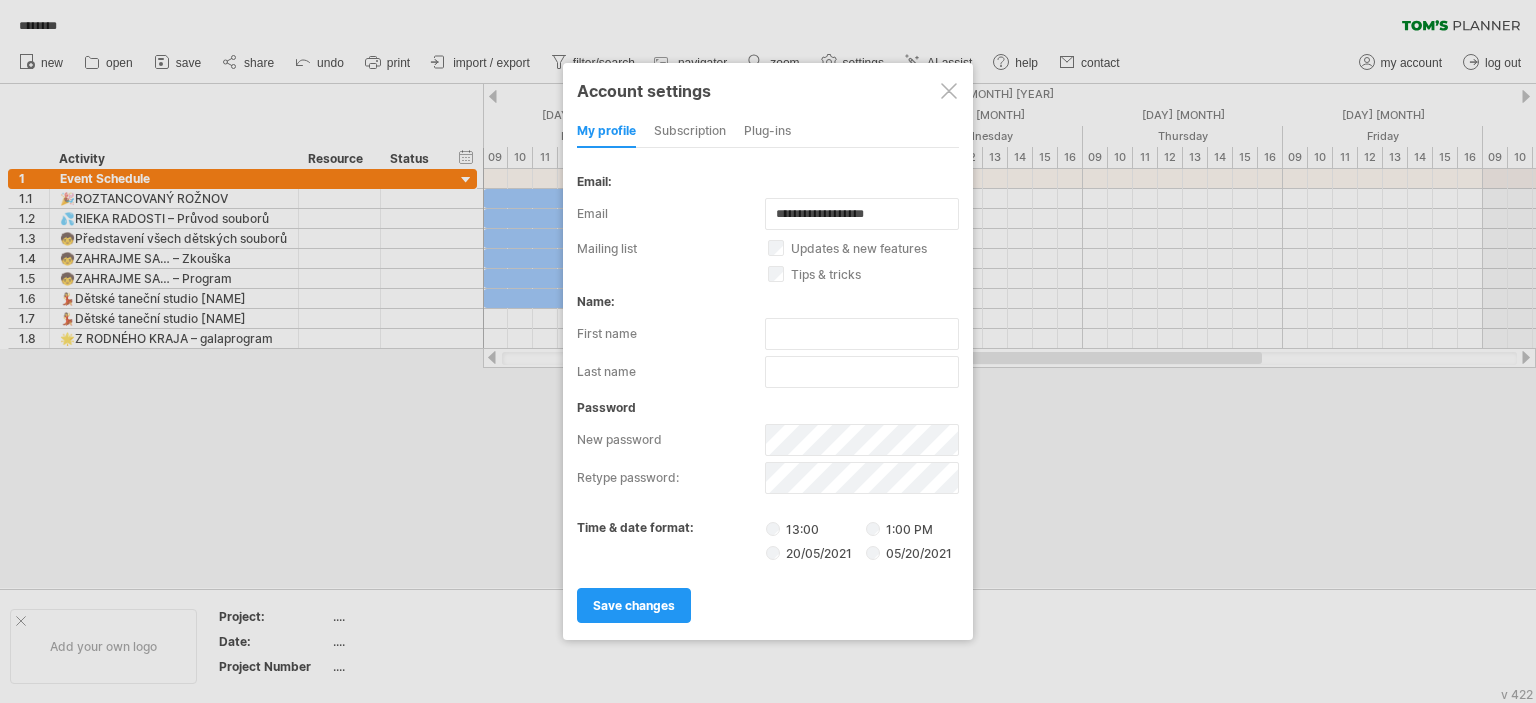 click on "13:00" at bounding box center (814, 528) 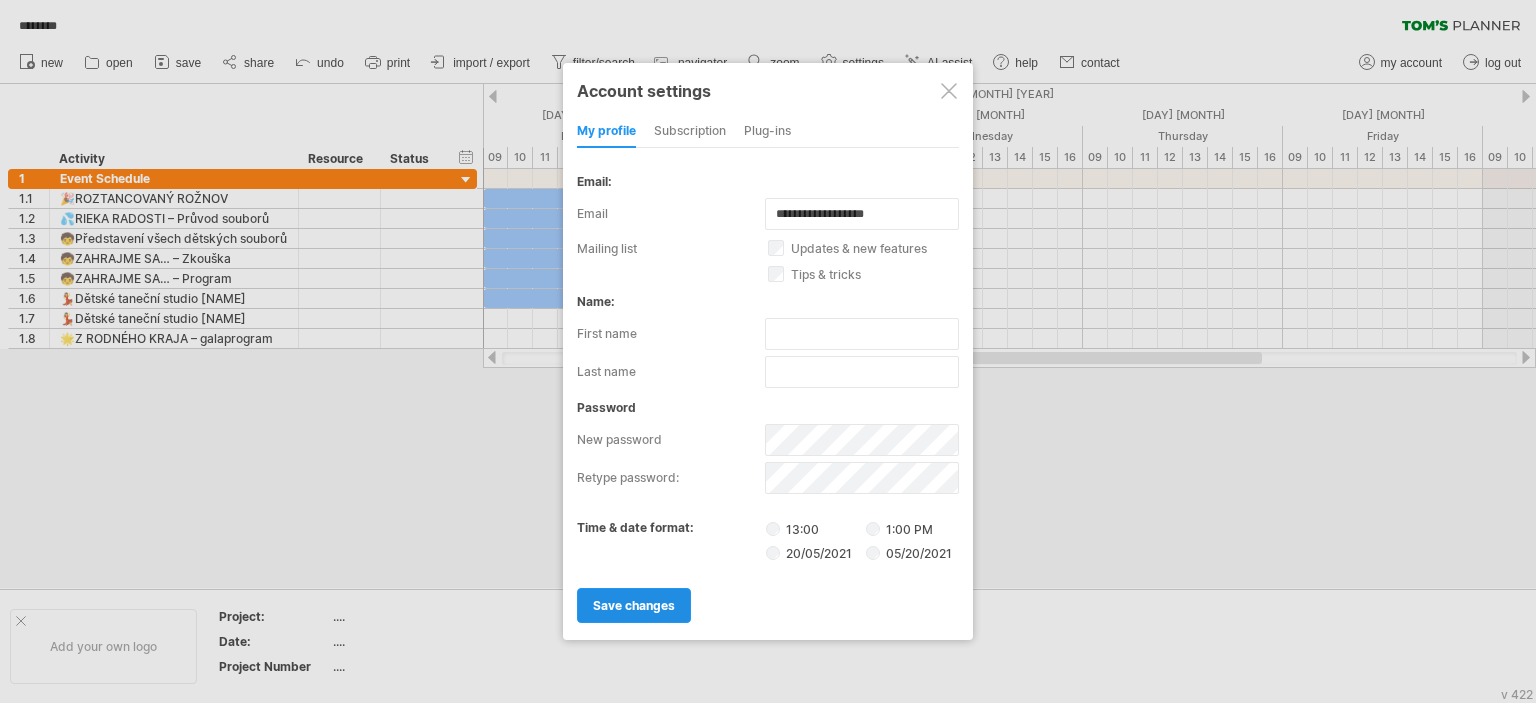 click on "save changes" at bounding box center [634, 605] 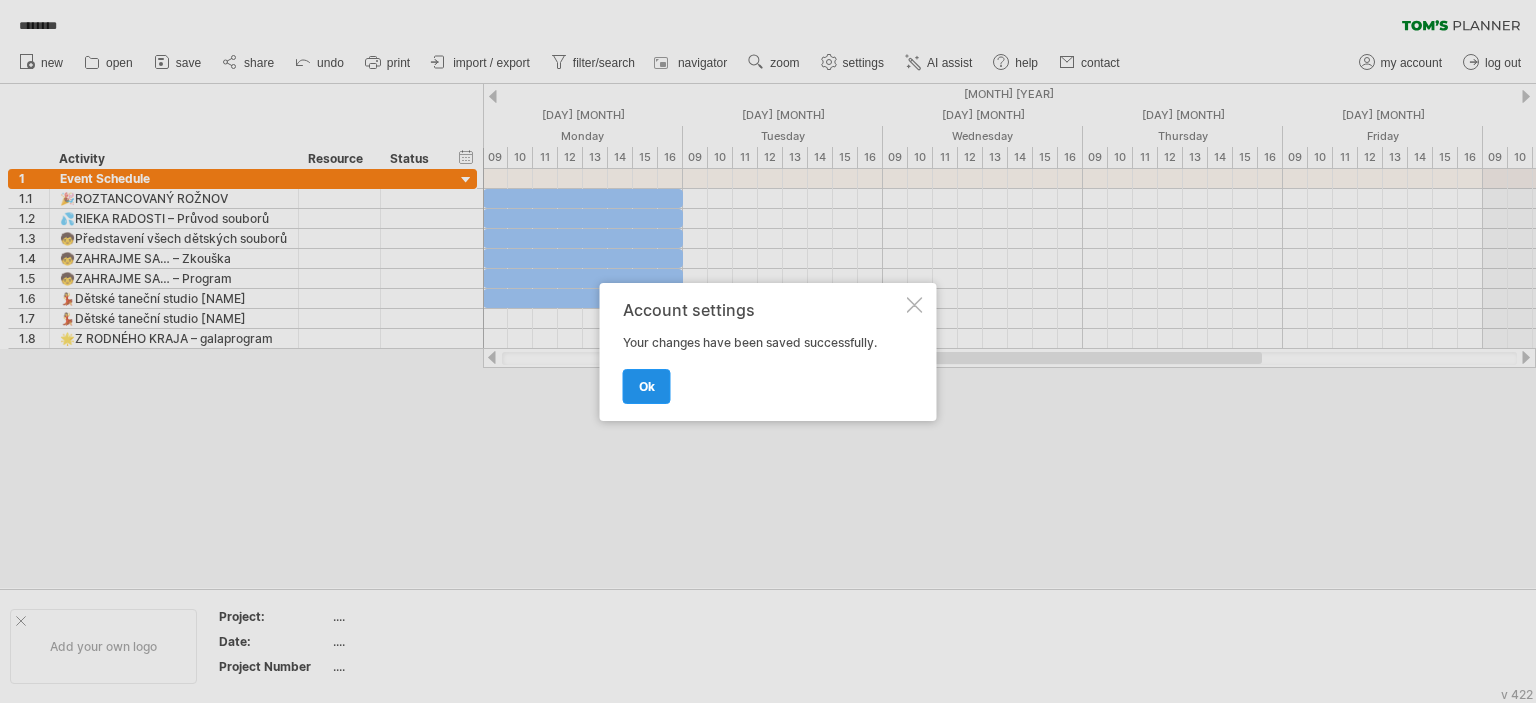 click on "ok" at bounding box center (647, 386) 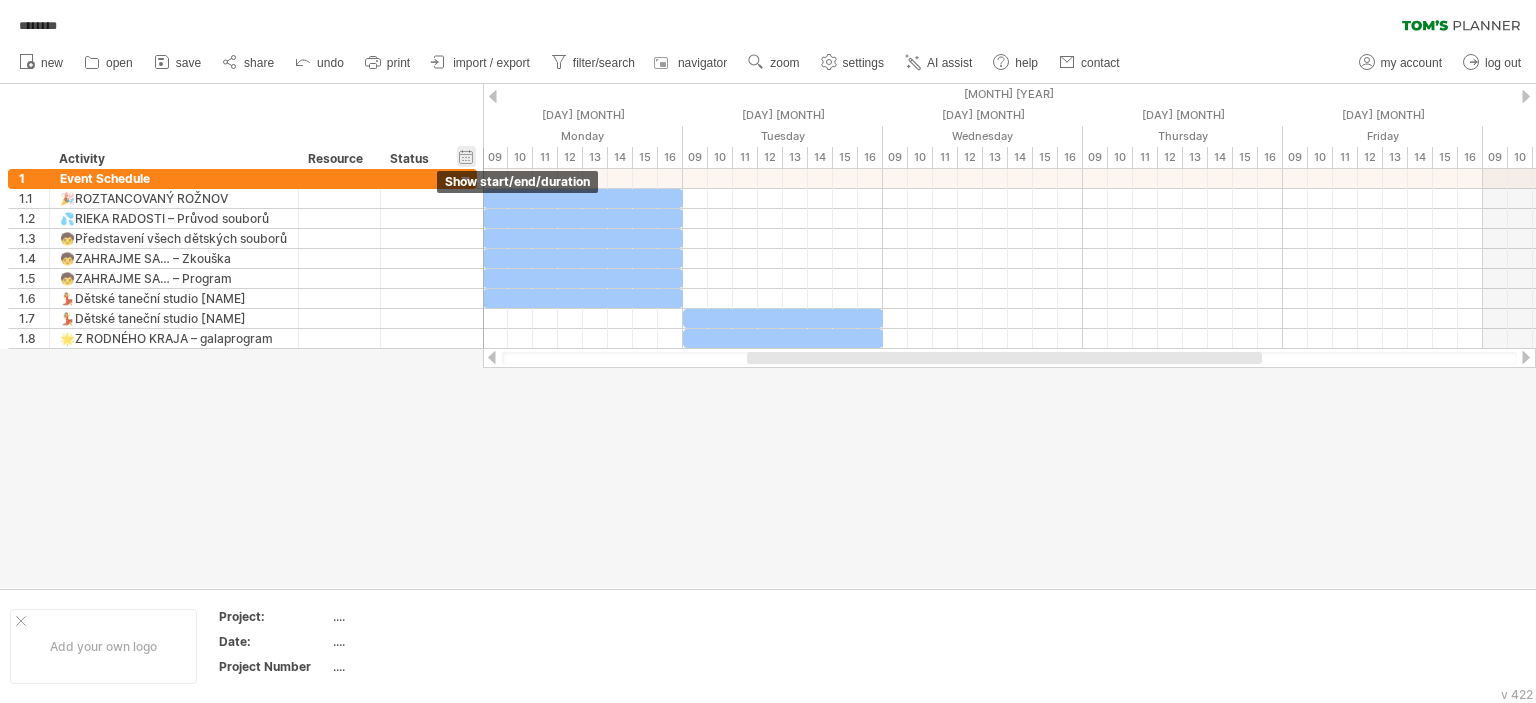 click on "hide start/end/duration show start/end/duration" at bounding box center (466, 156) 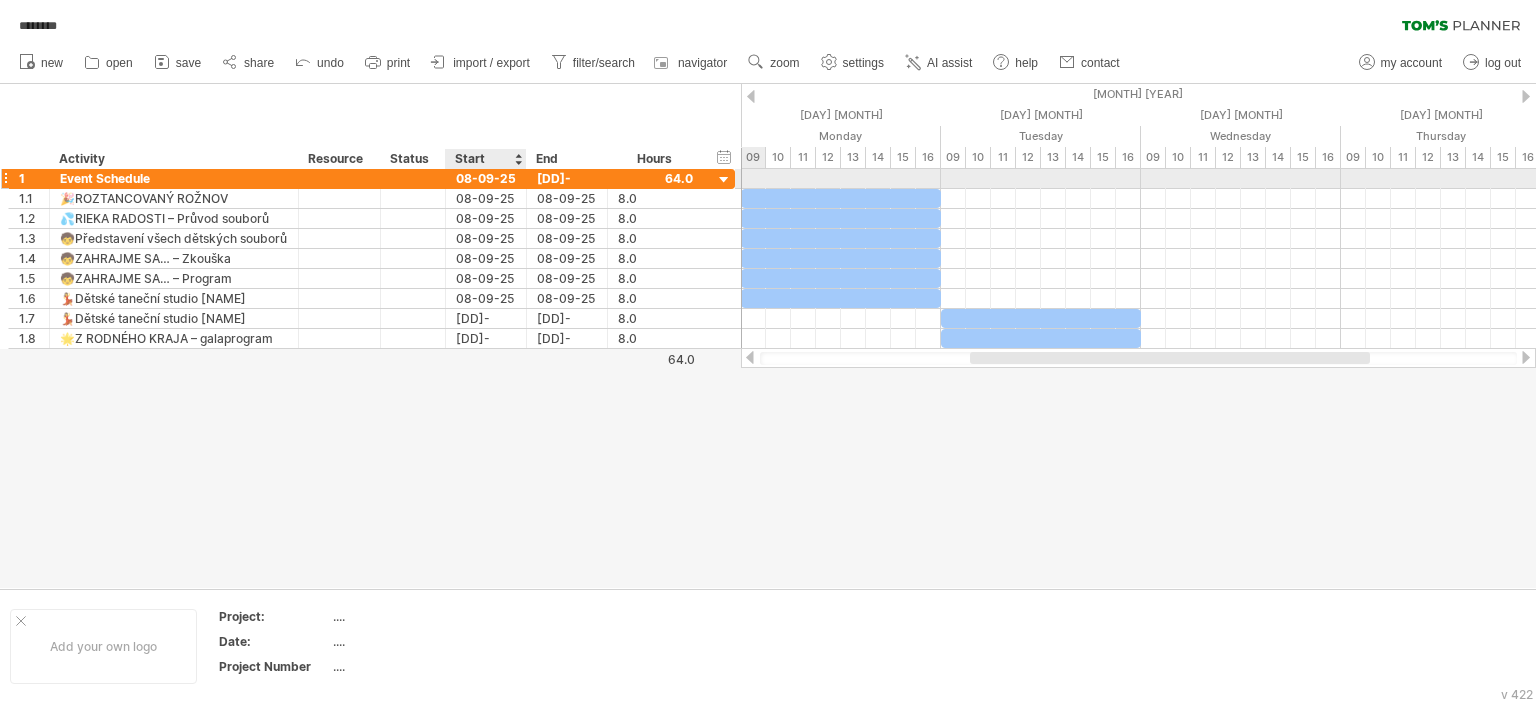 click on "08-09-25" at bounding box center [486, 178] 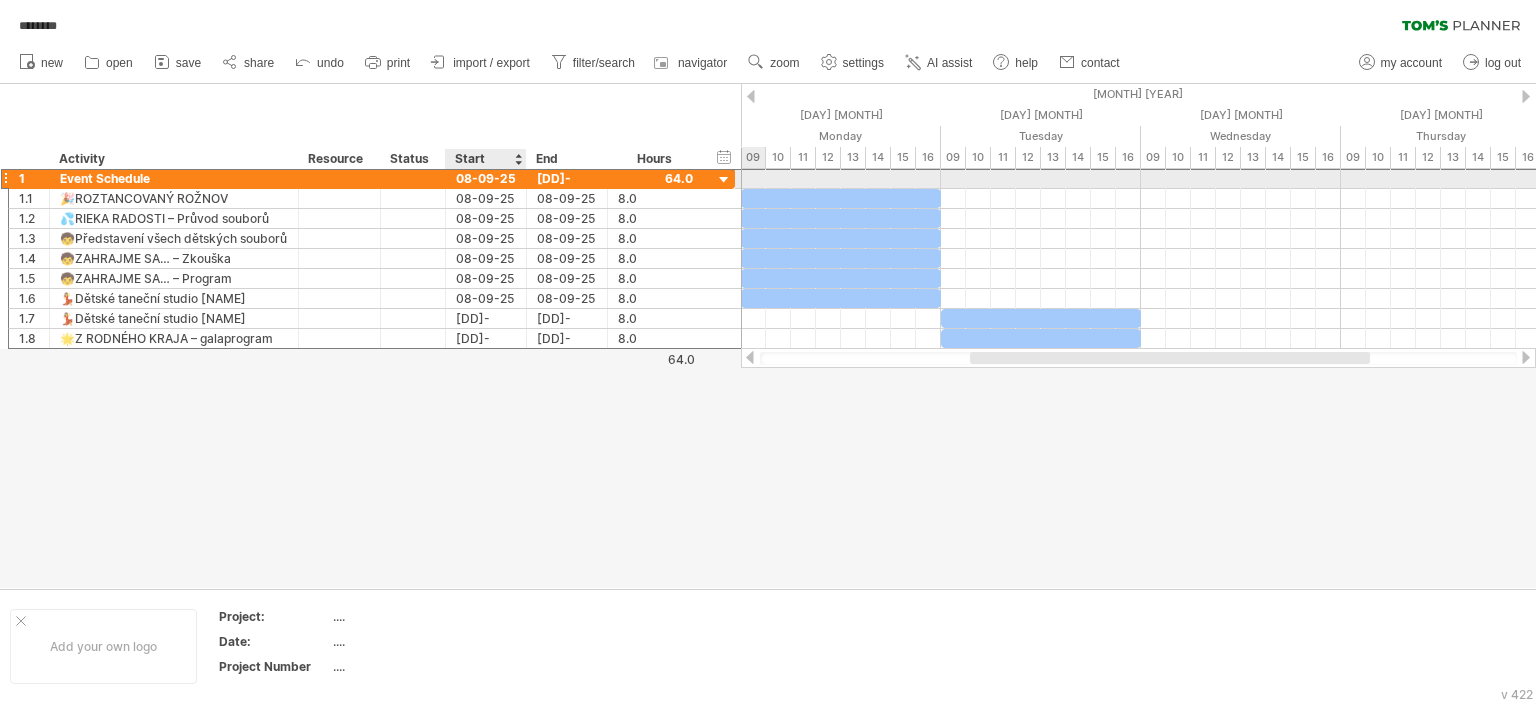 click on "08-09-25" at bounding box center (486, 178) 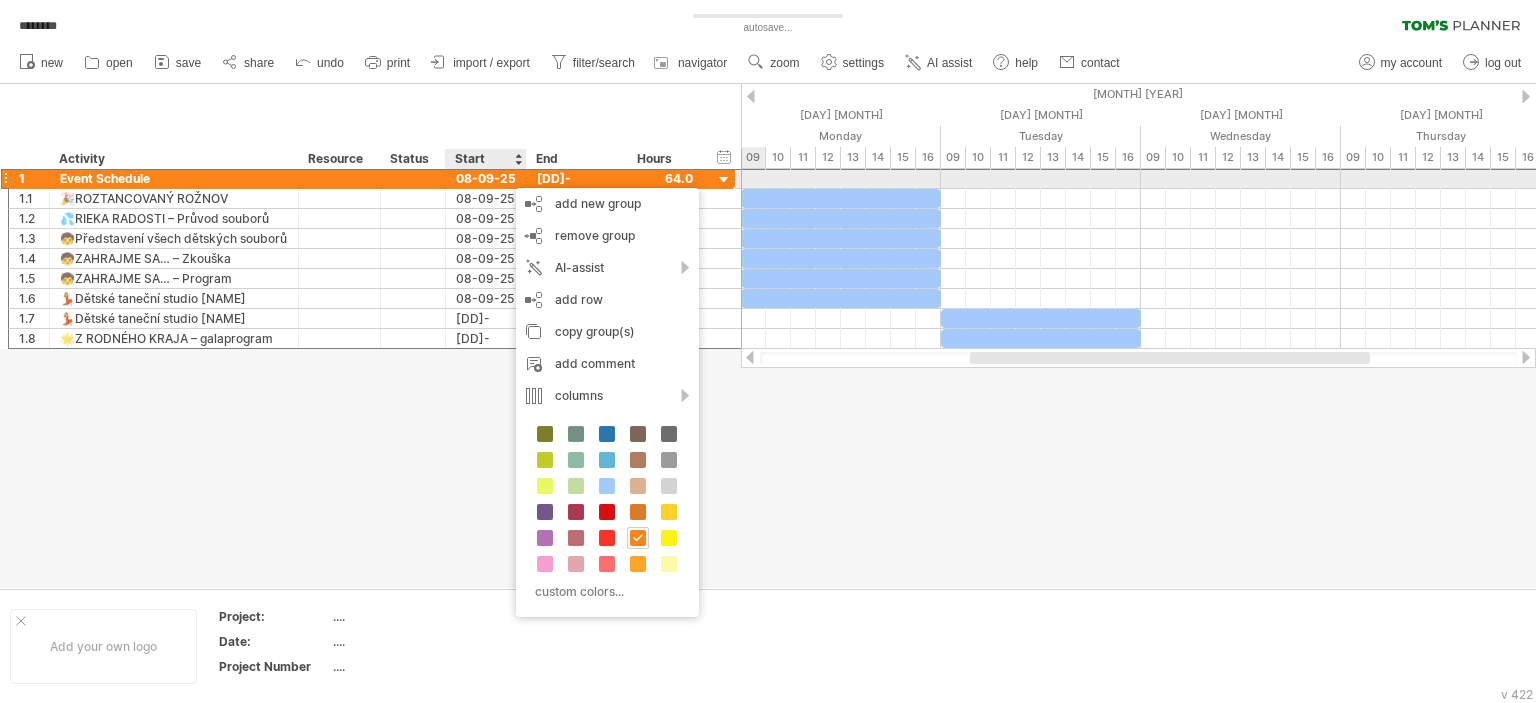 click on "08-09-25" at bounding box center (486, 178) 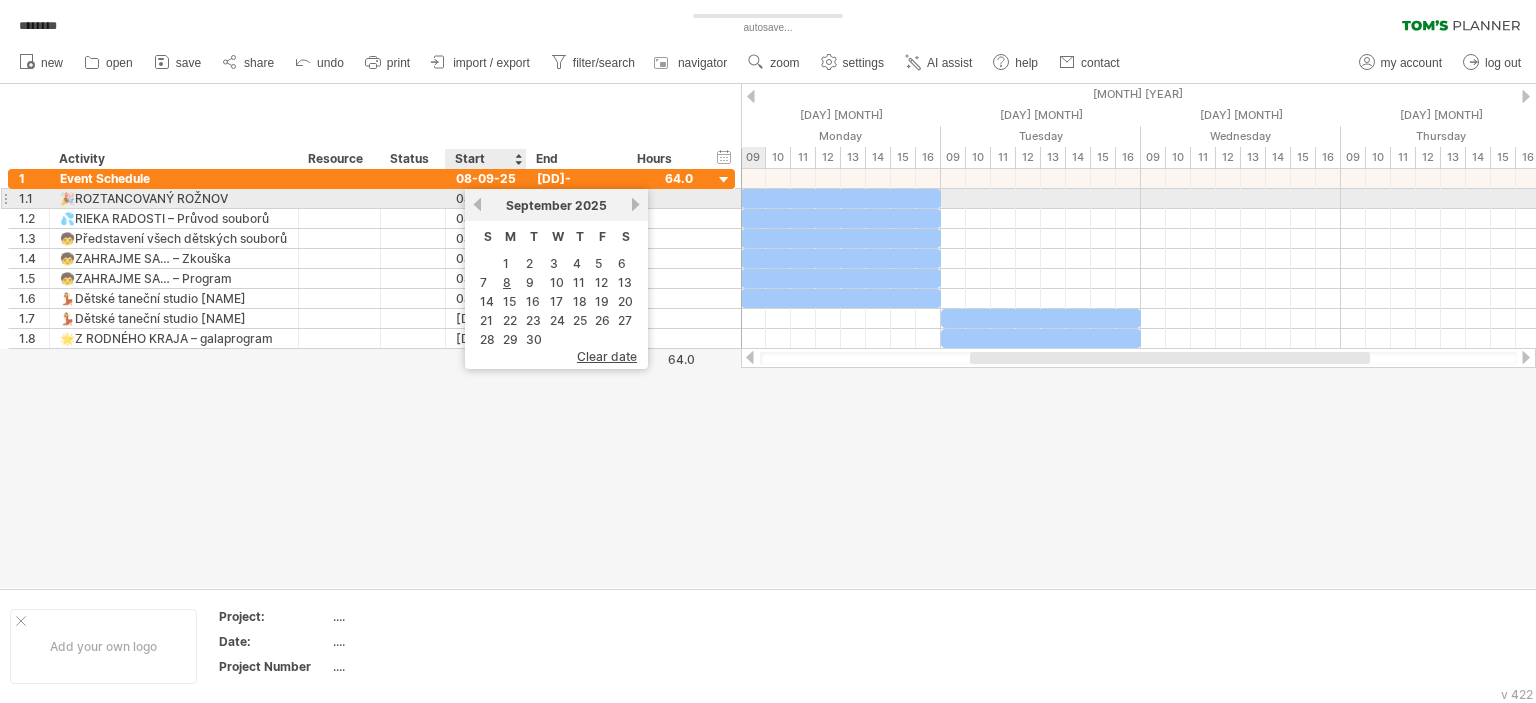 click on "08-09-25" at bounding box center (486, 198) 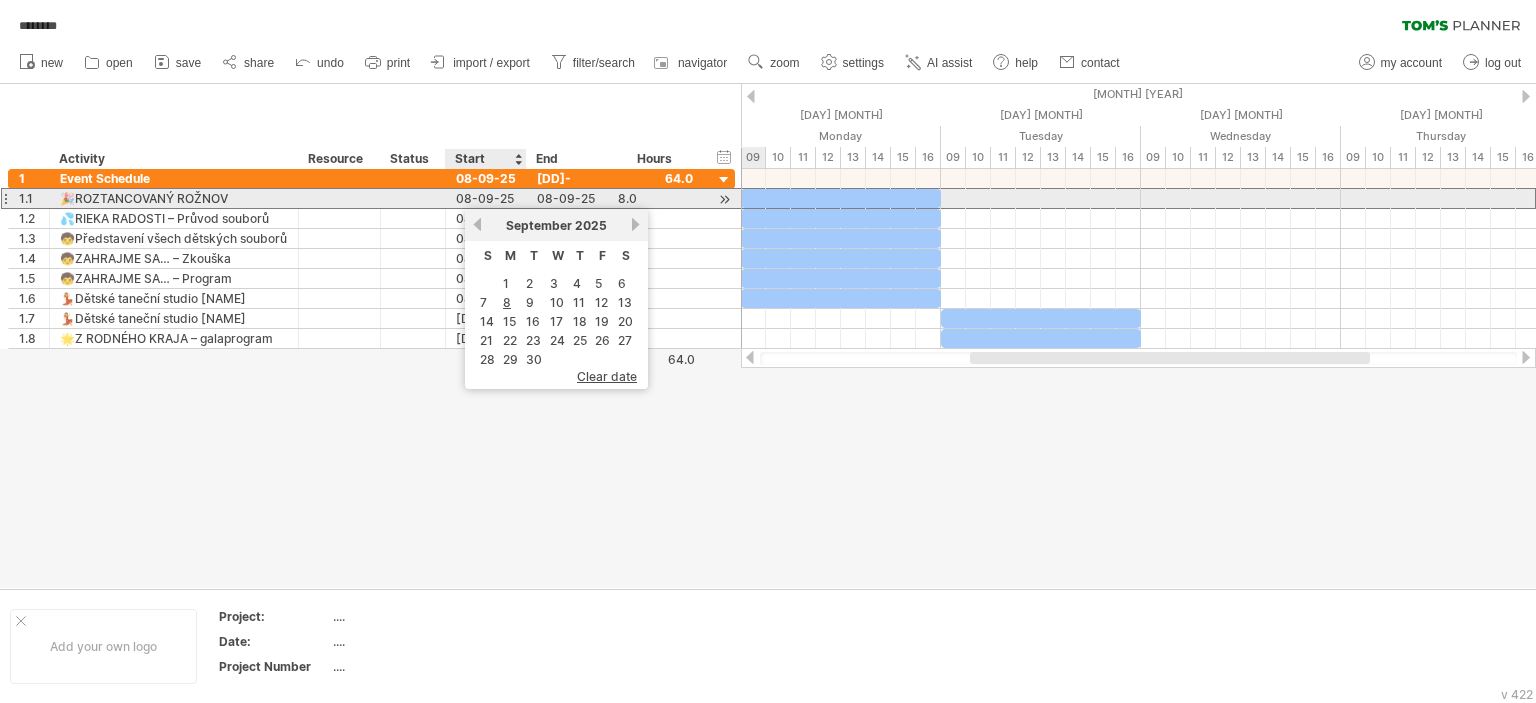 click on "08-09-25" at bounding box center (486, 198) 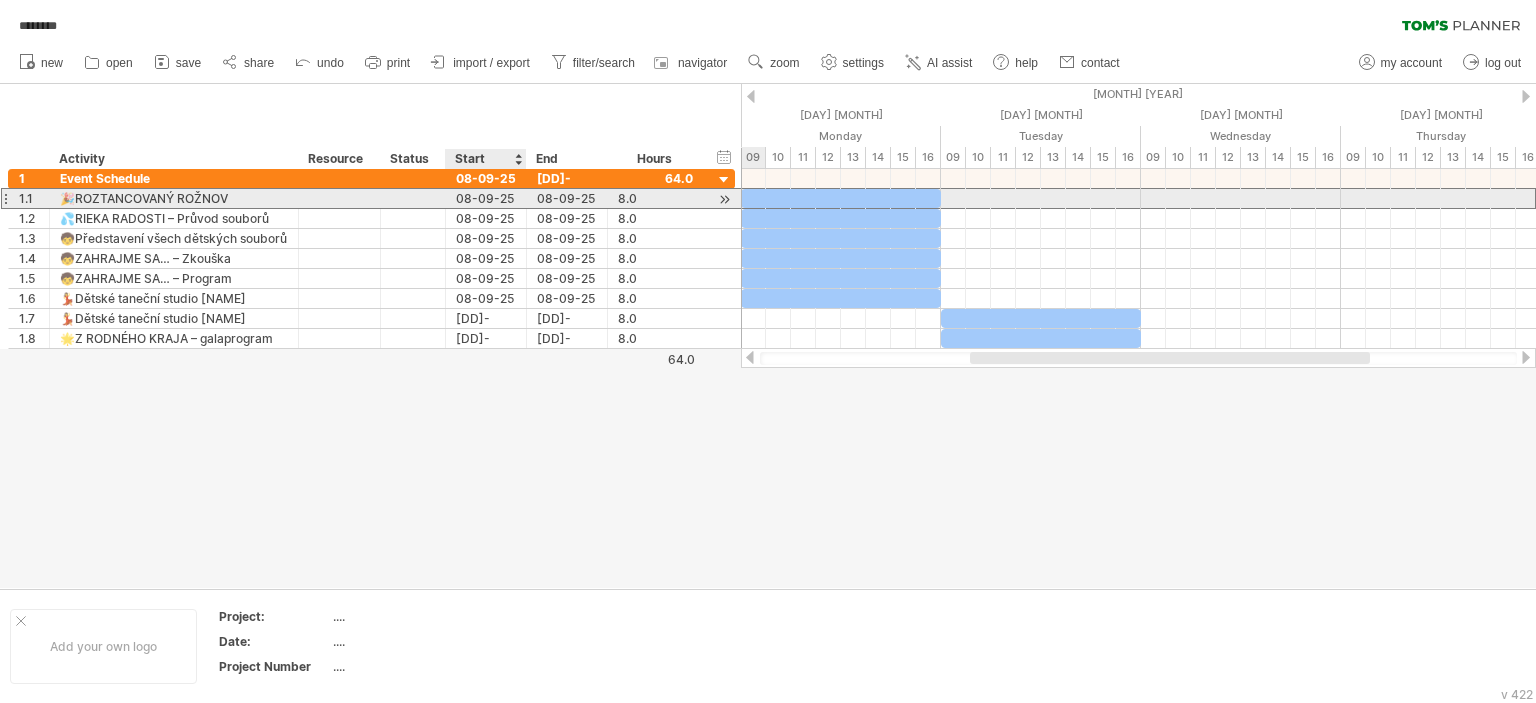click on "08-09-25" at bounding box center [486, 198] 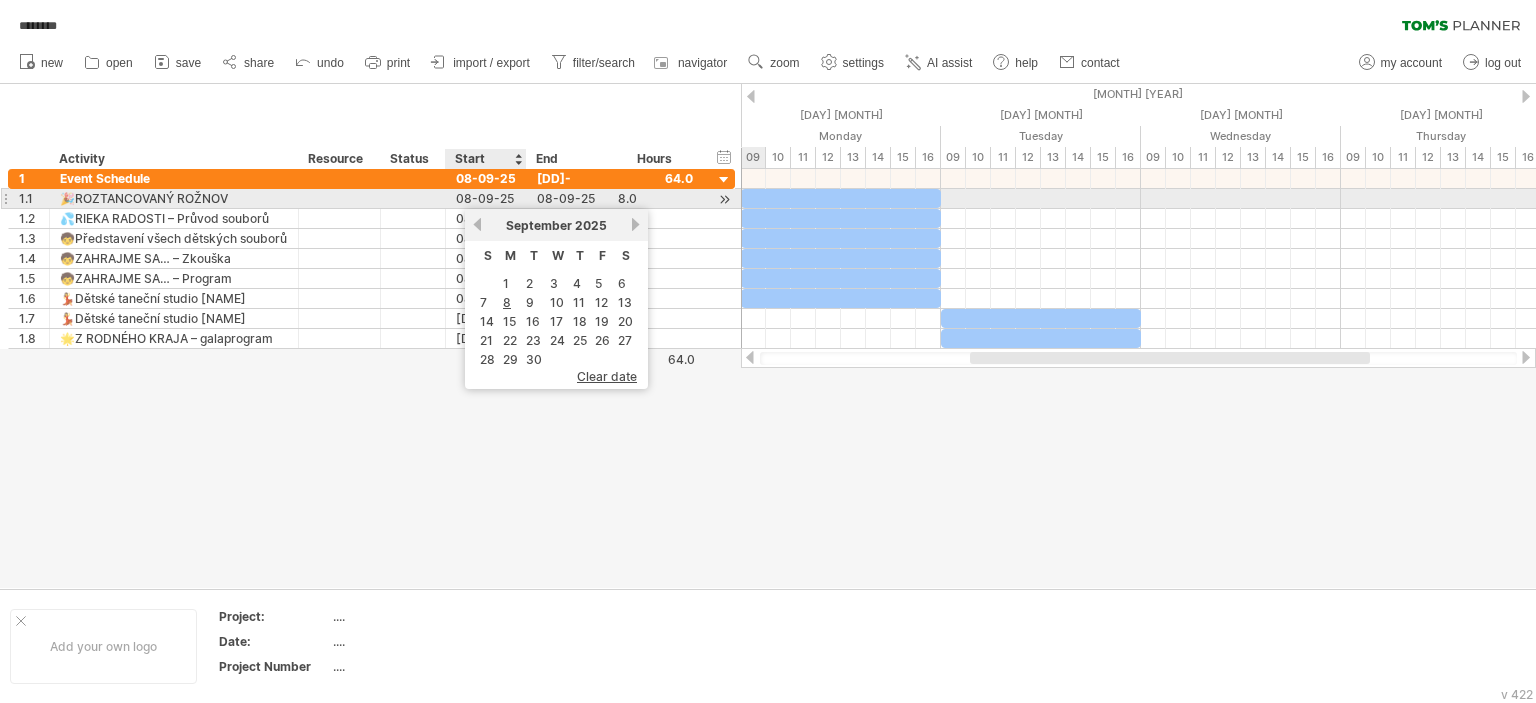 click on "08-09-25" at bounding box center [486, 198] 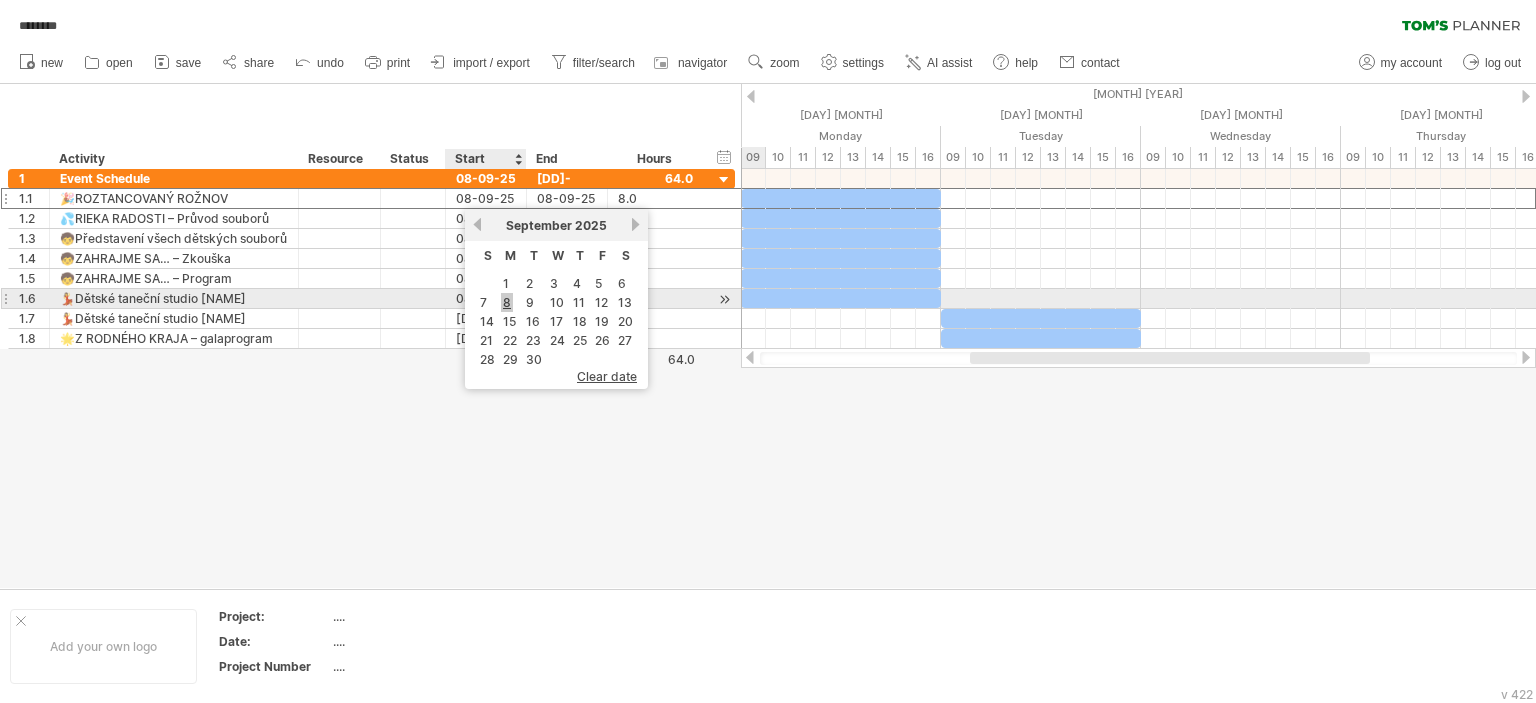 click on "8" at bounding box center [507, 302] 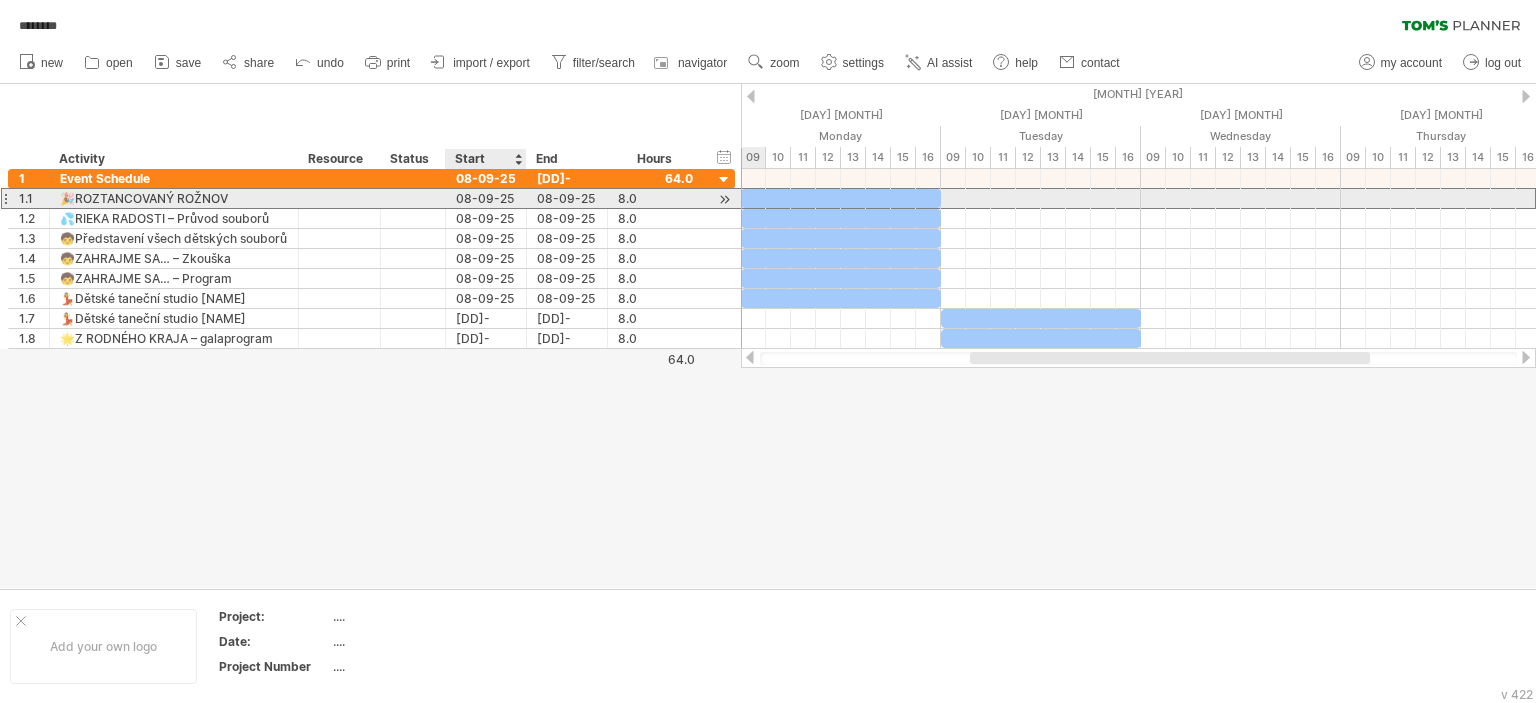 click on "08-09-25" at bounding box center (486, 198) 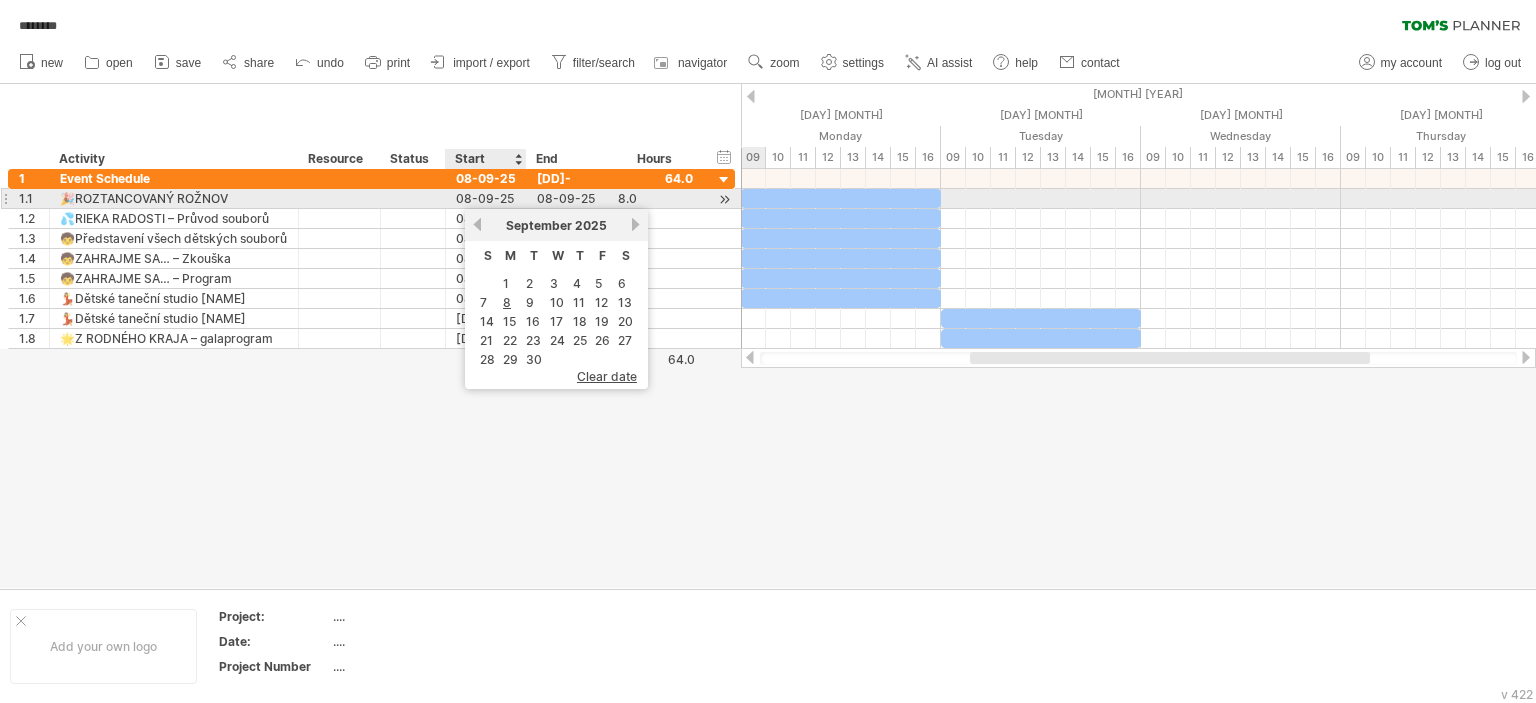 click on "08-09-25" at bounding box center (486, 198) 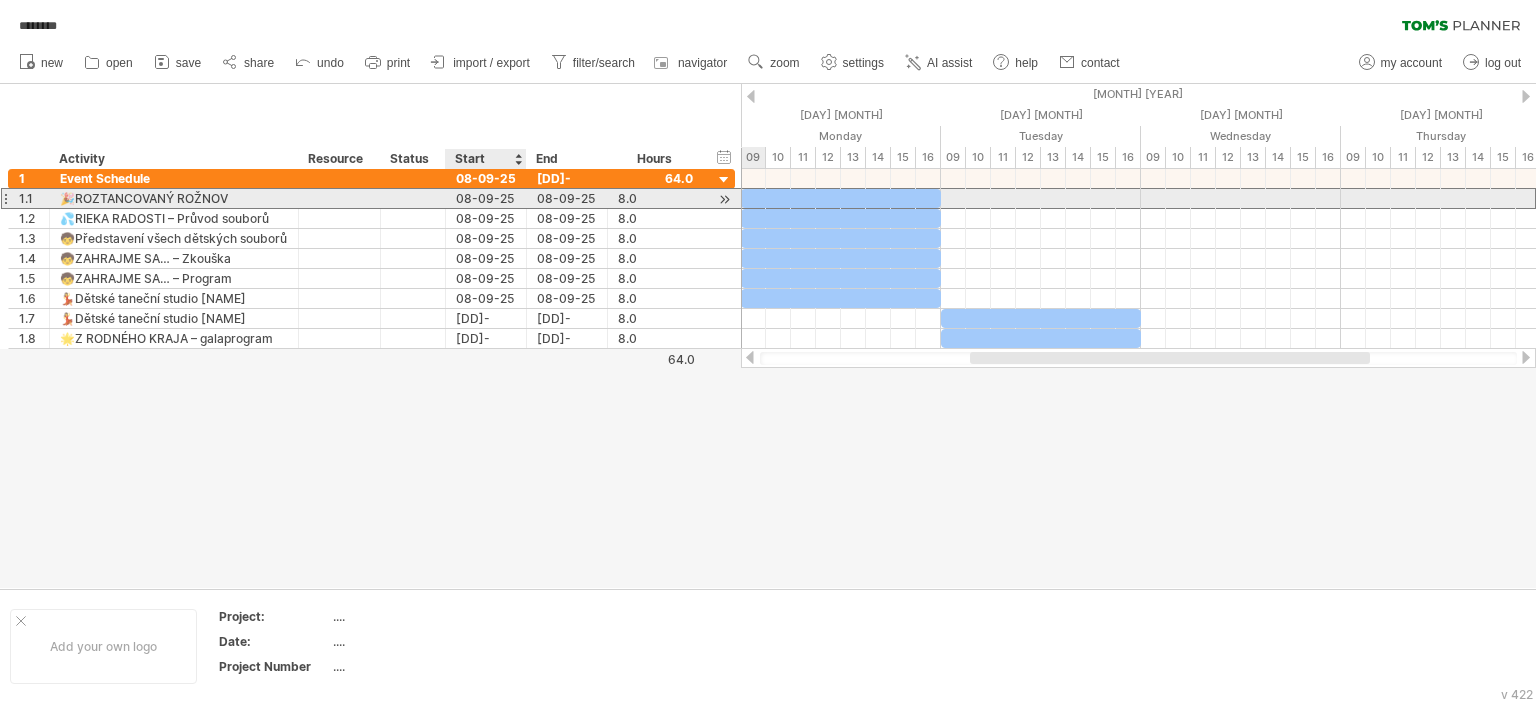click on "08-09-25" at bounding box center (486, 198) 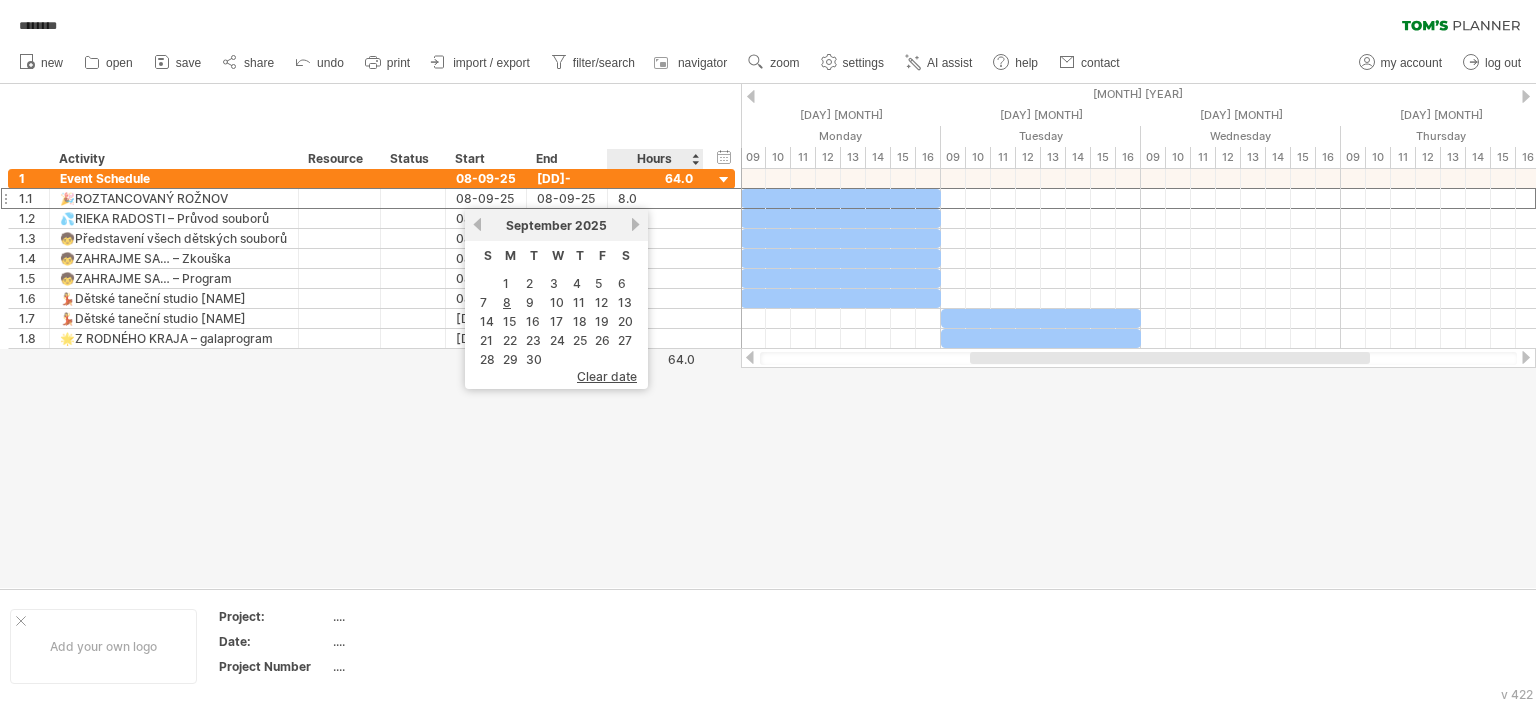 click on "hide start/end/duration show start/end/duration
******** Activity ******** Resource ****** Status Start   End   Hours" at bounding box center (370, 126) 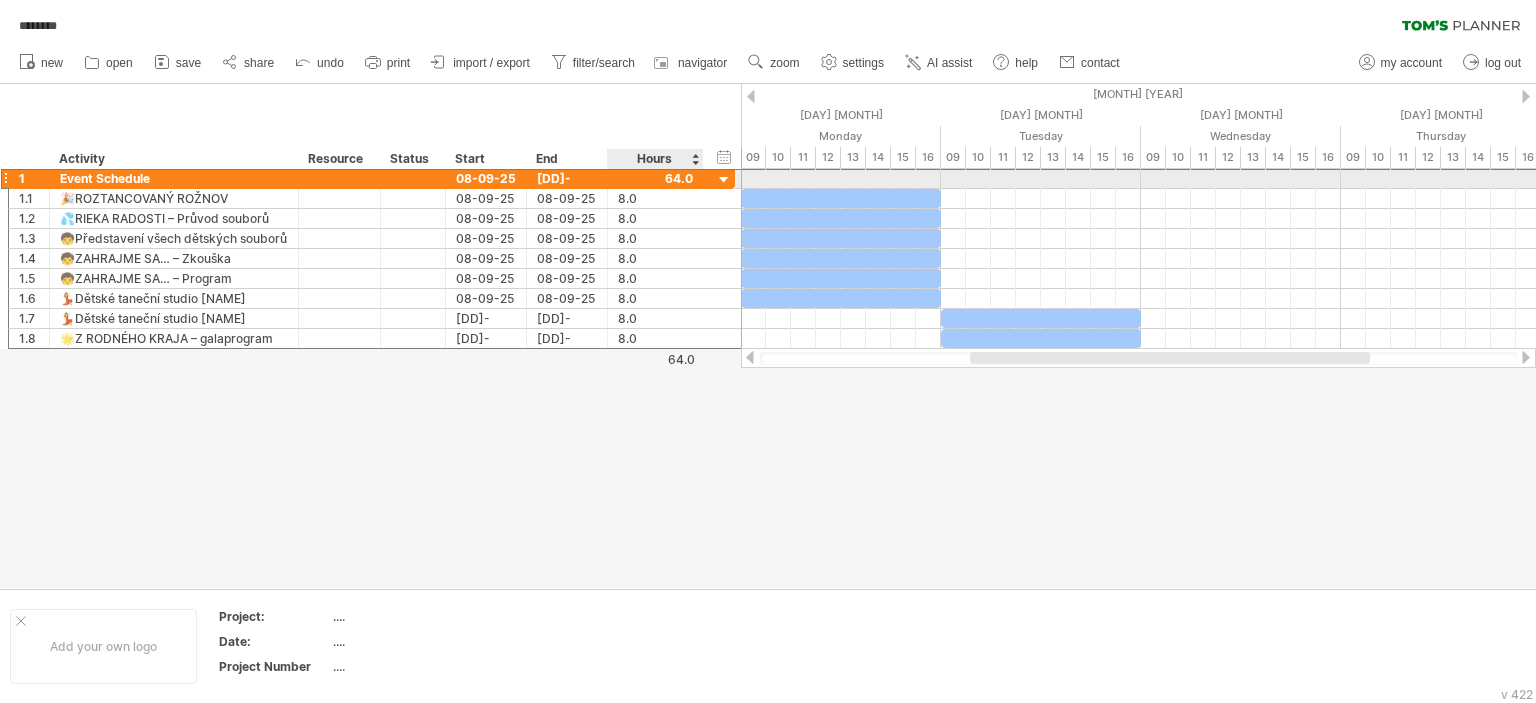 click at bounding box center [655, 178] 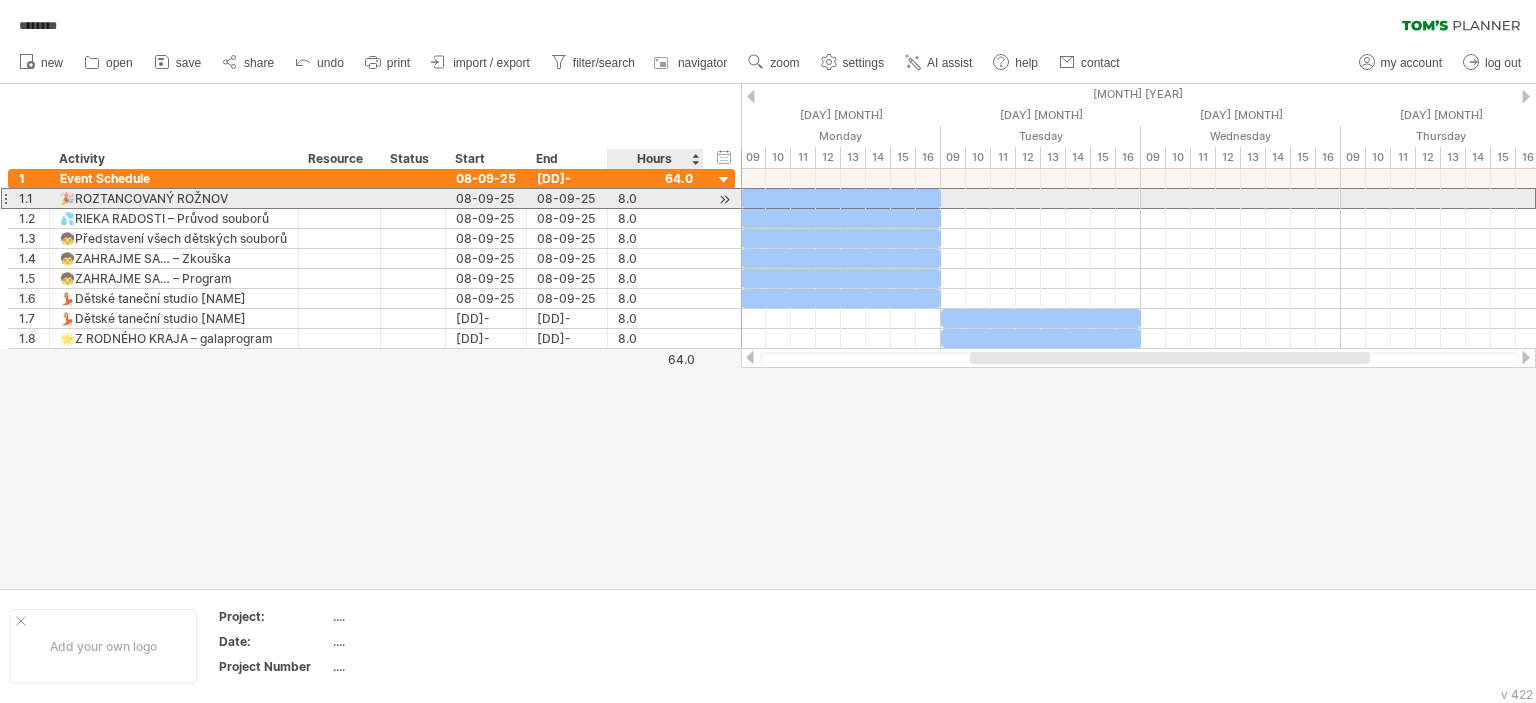 click on "8.0" at bounding box center [655, 198] 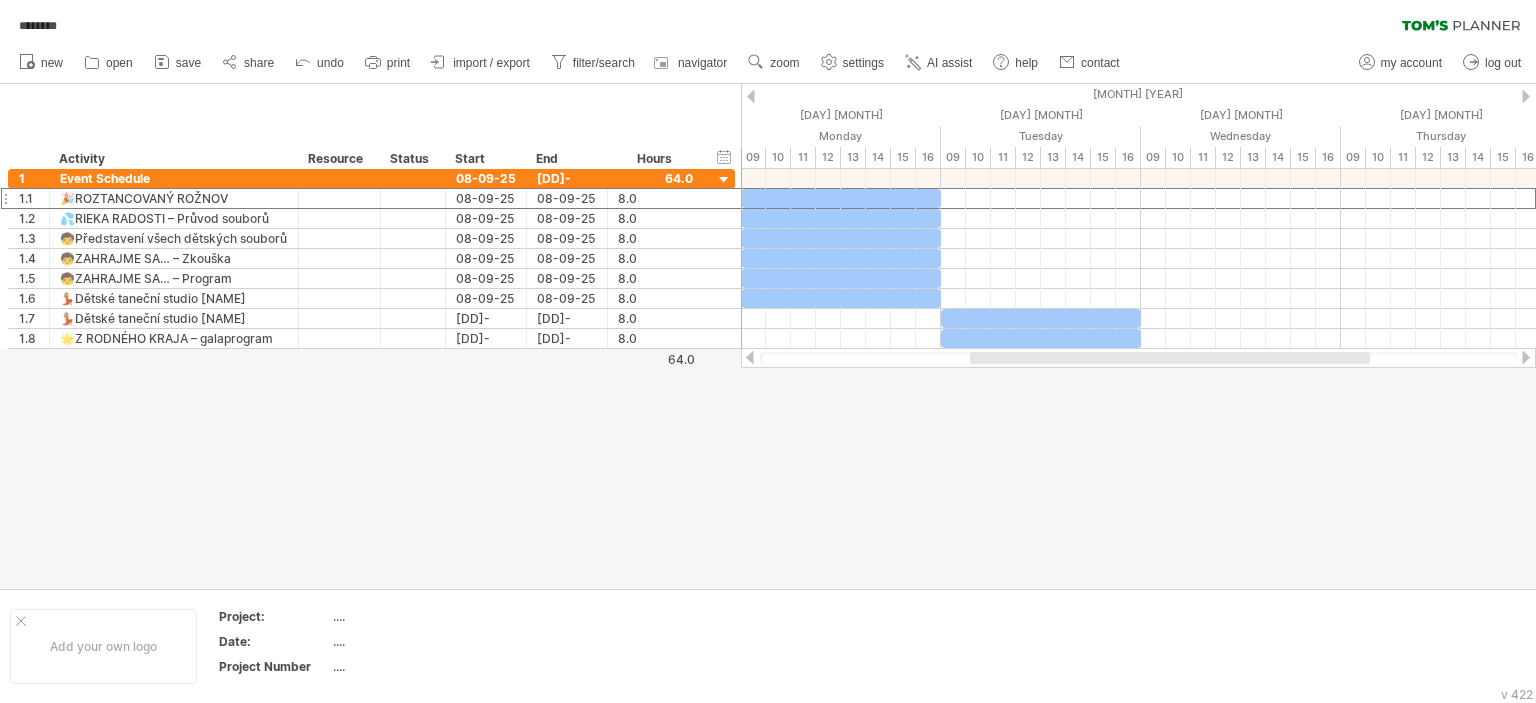 click at bounding box center [750, 357] 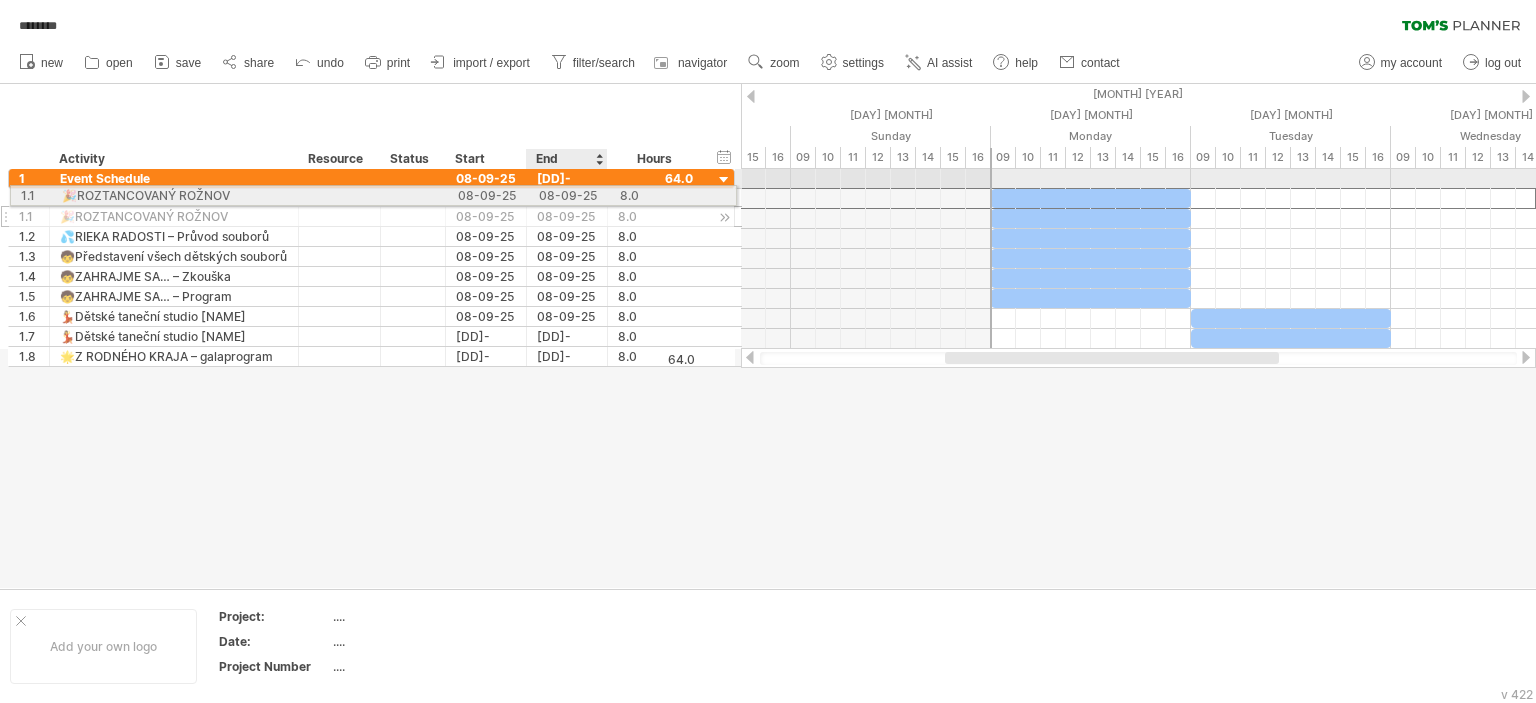 drag, startPoint x: 649, startPoint y: 199, endPoint x: 618, endPoint y: 192, distance: 31.780497 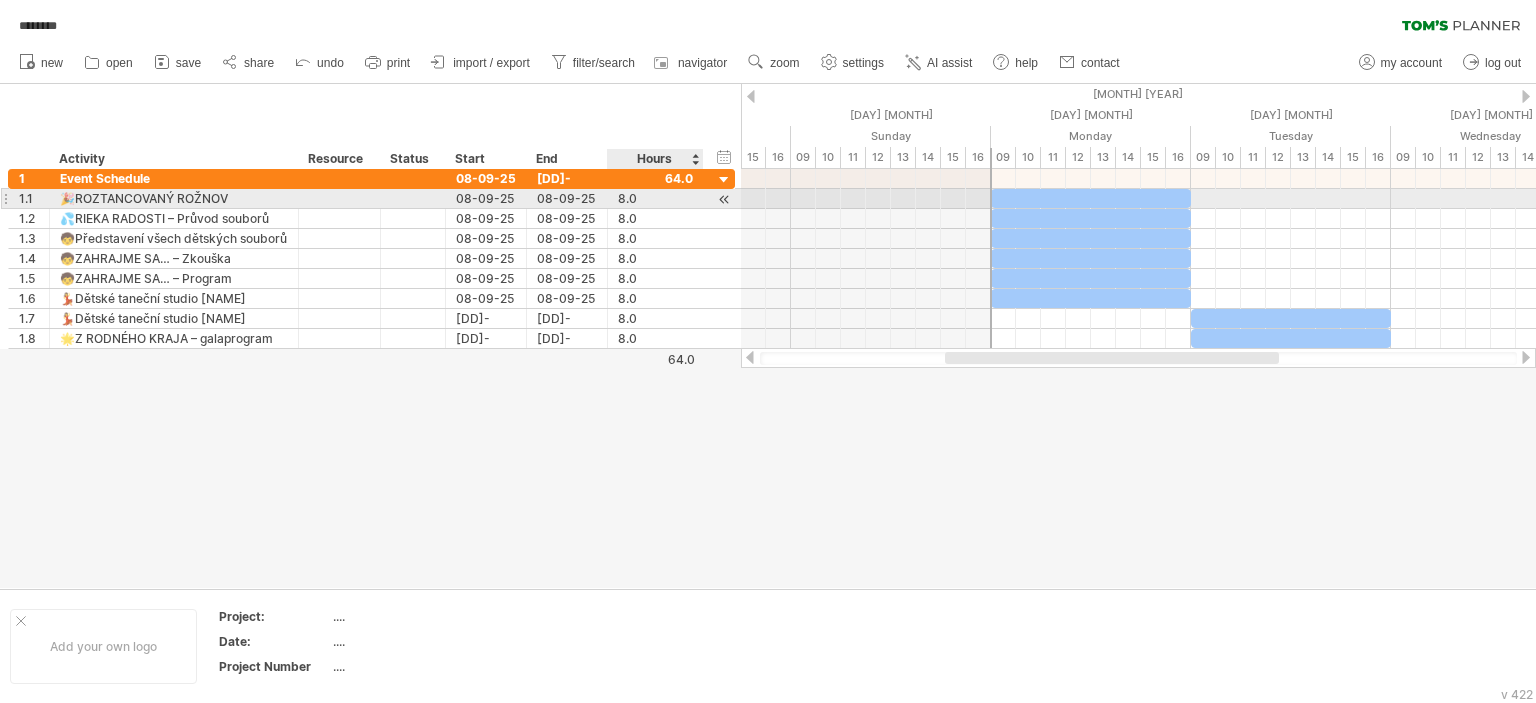 click on "8.0" at bounding box center (655, 198) 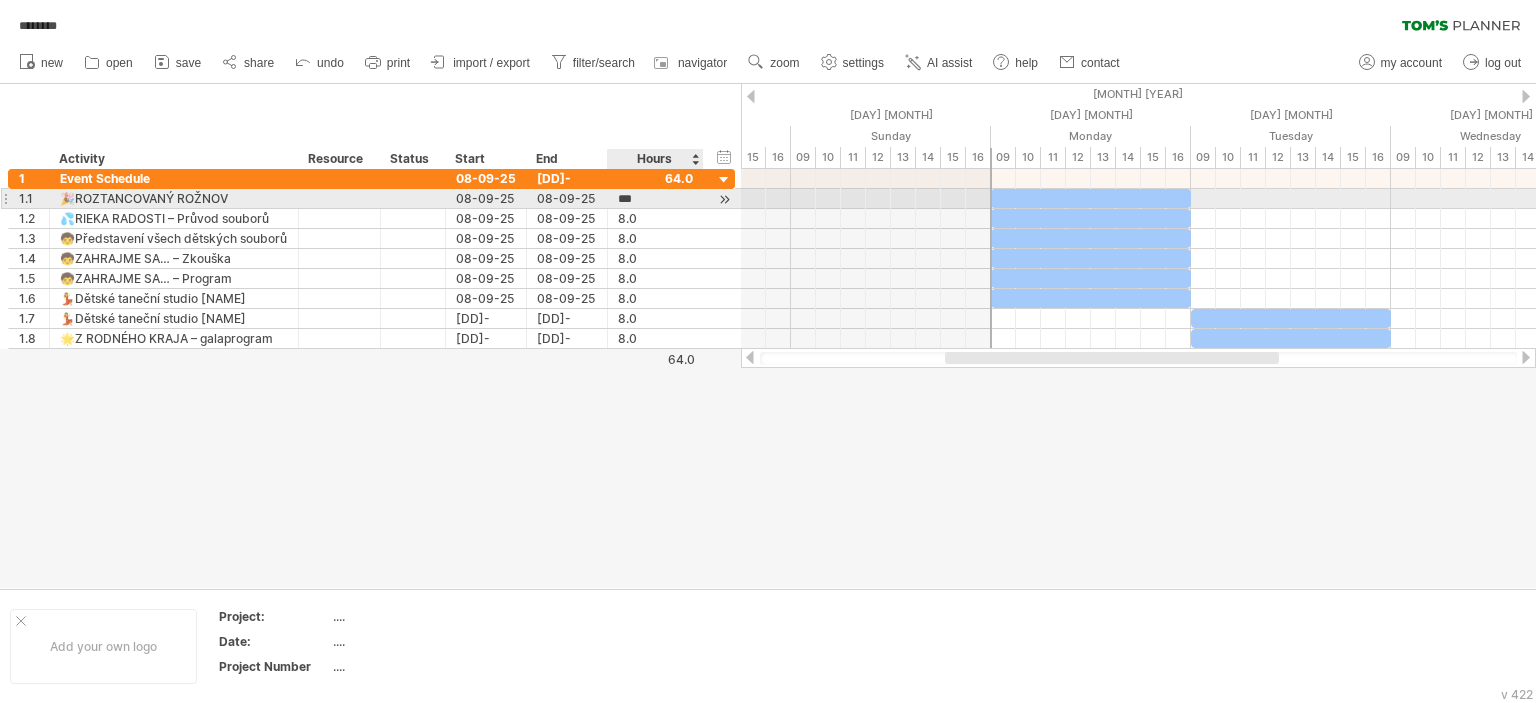 type on "*" 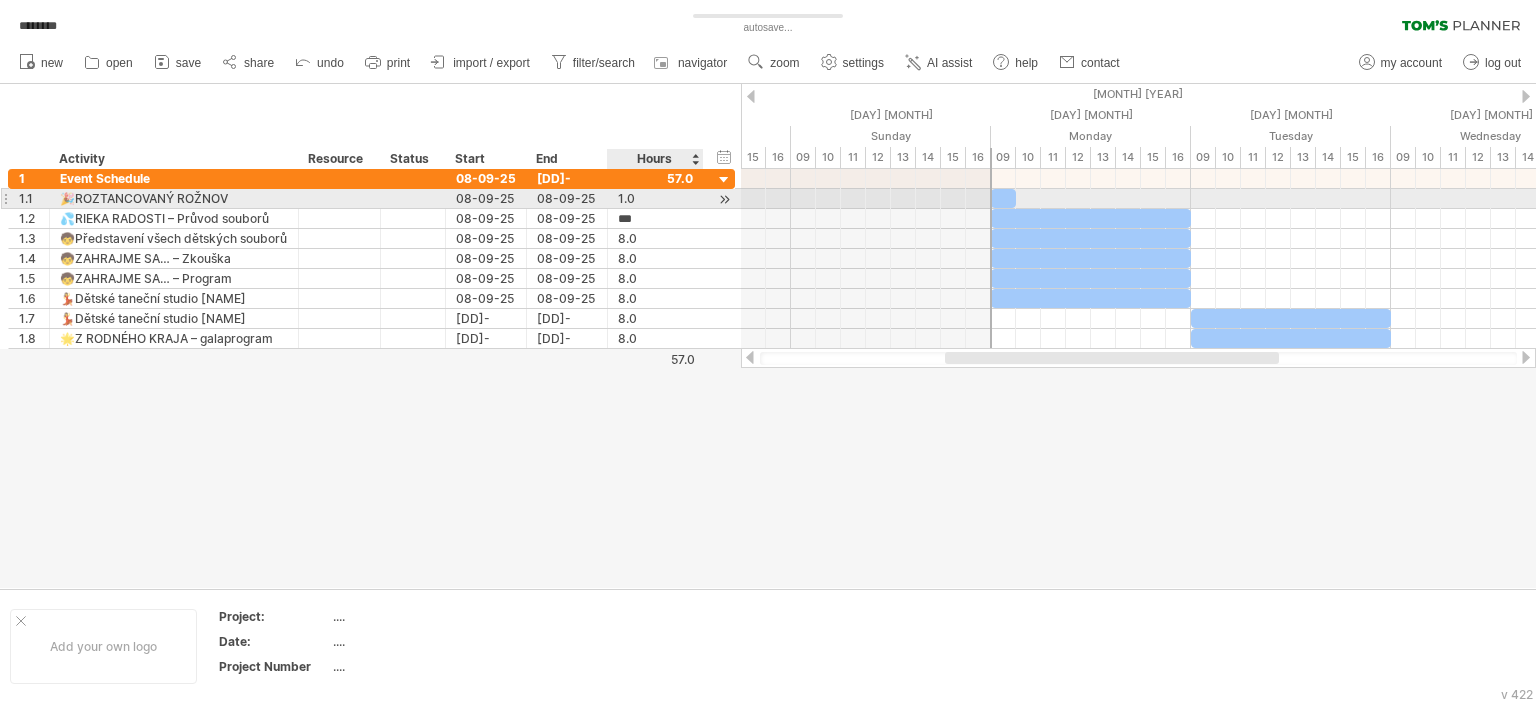 type on "*" 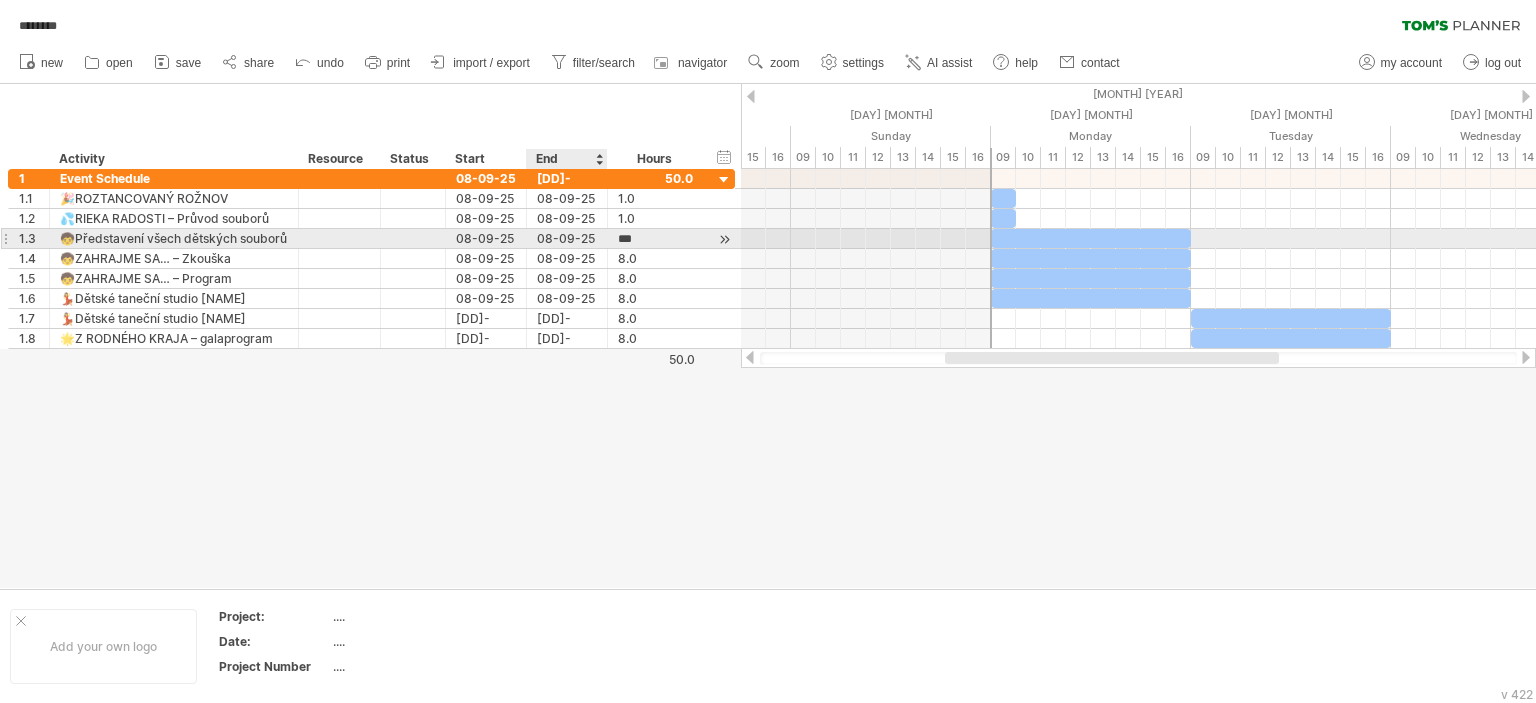 click on "08-09-25" at bounding box center (567, 238) 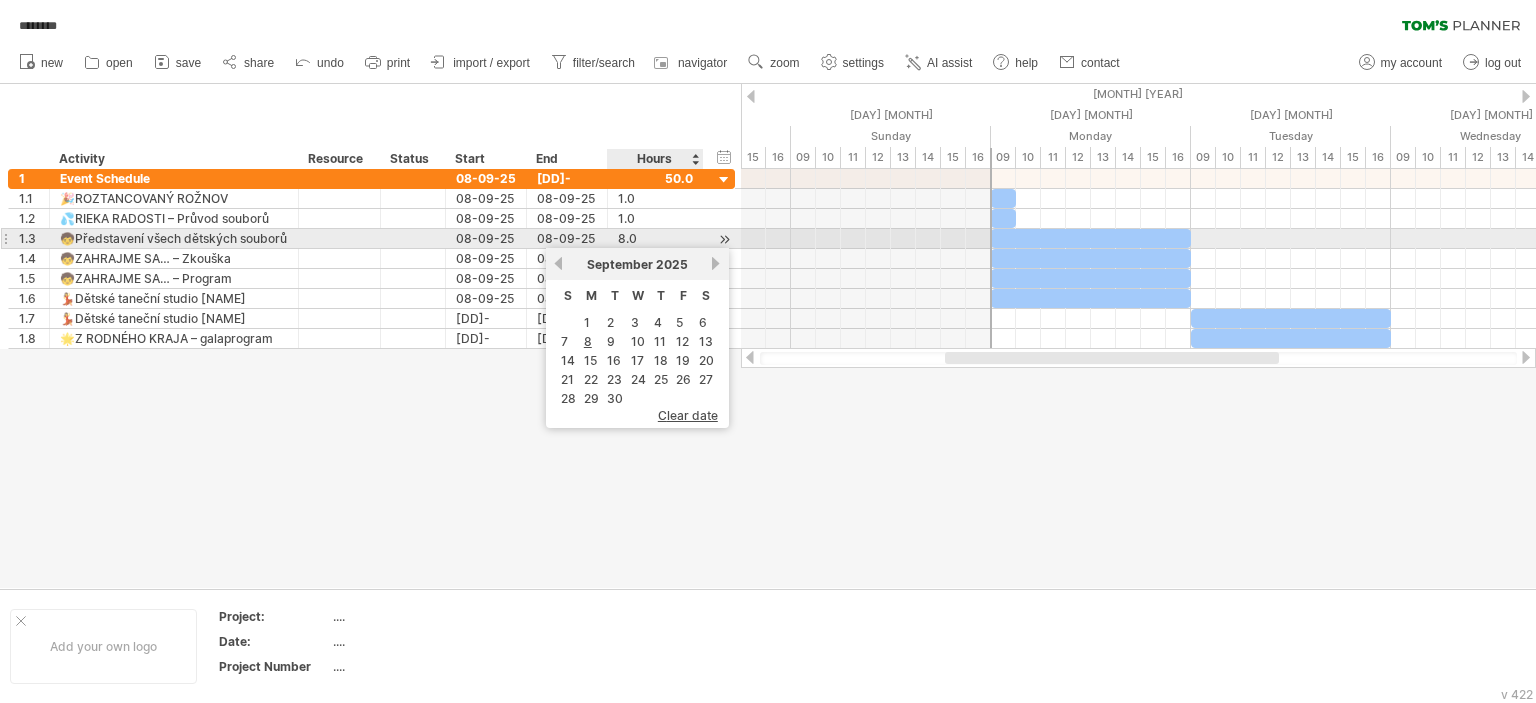 click on "8.0" at bounding box center (655, 238) 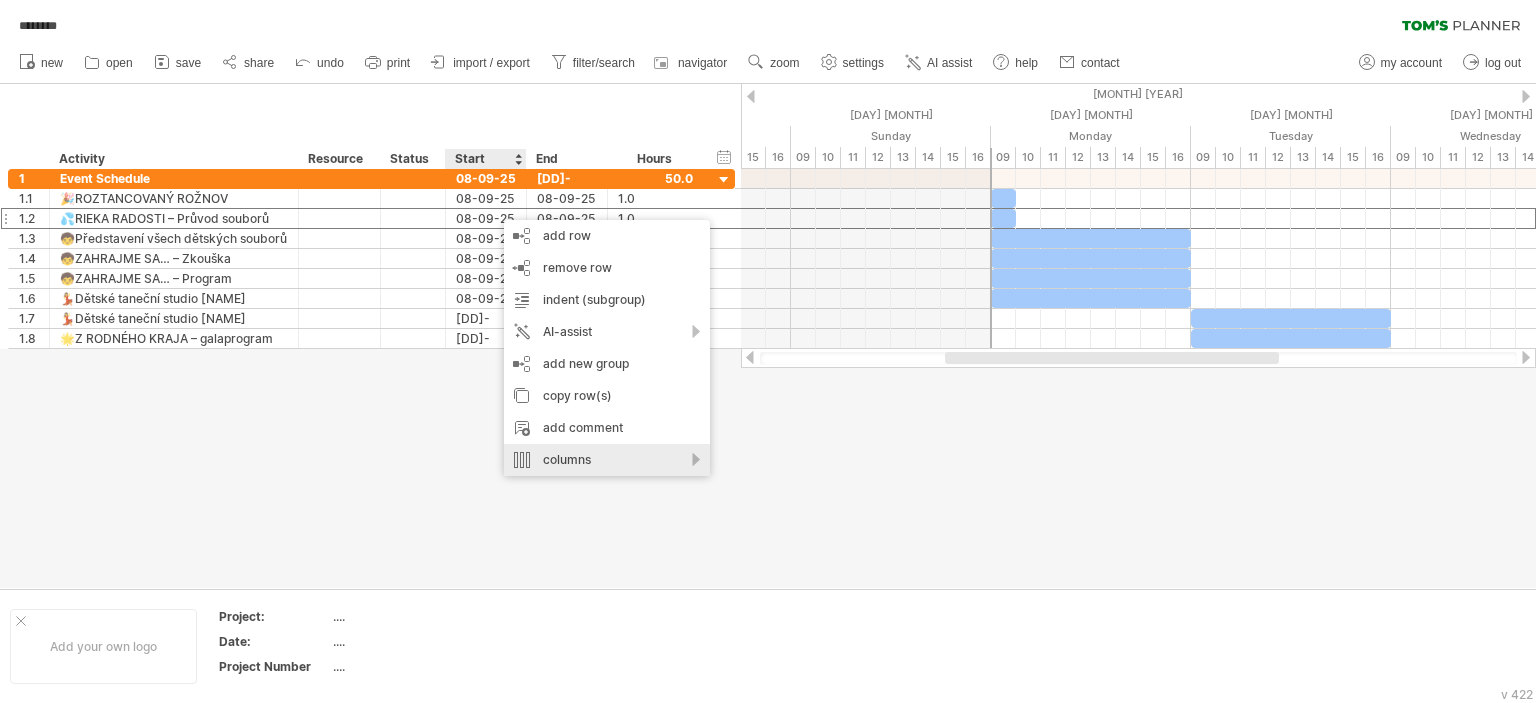 click on "columns" at bounding box center [607, 460] 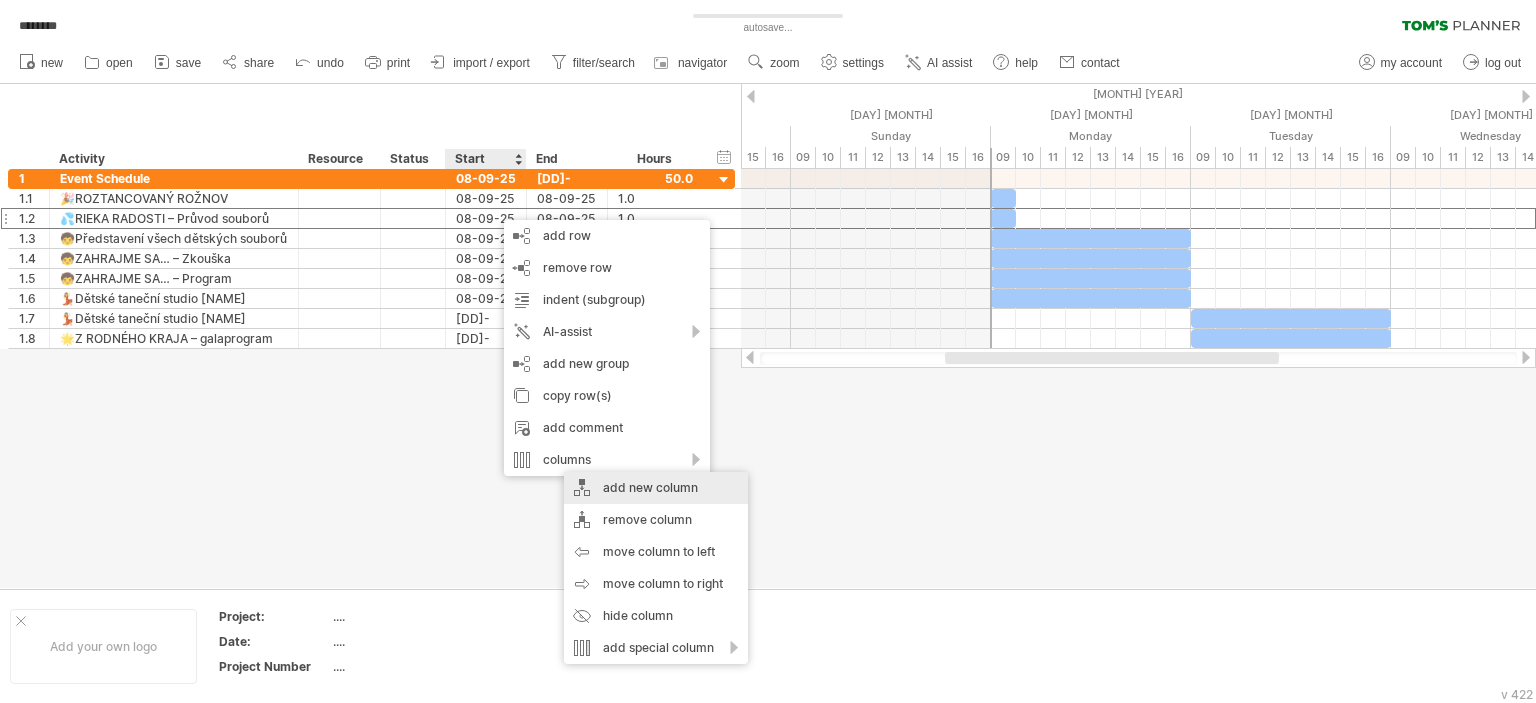 click on "add new column" at bounding box center (656, 488) 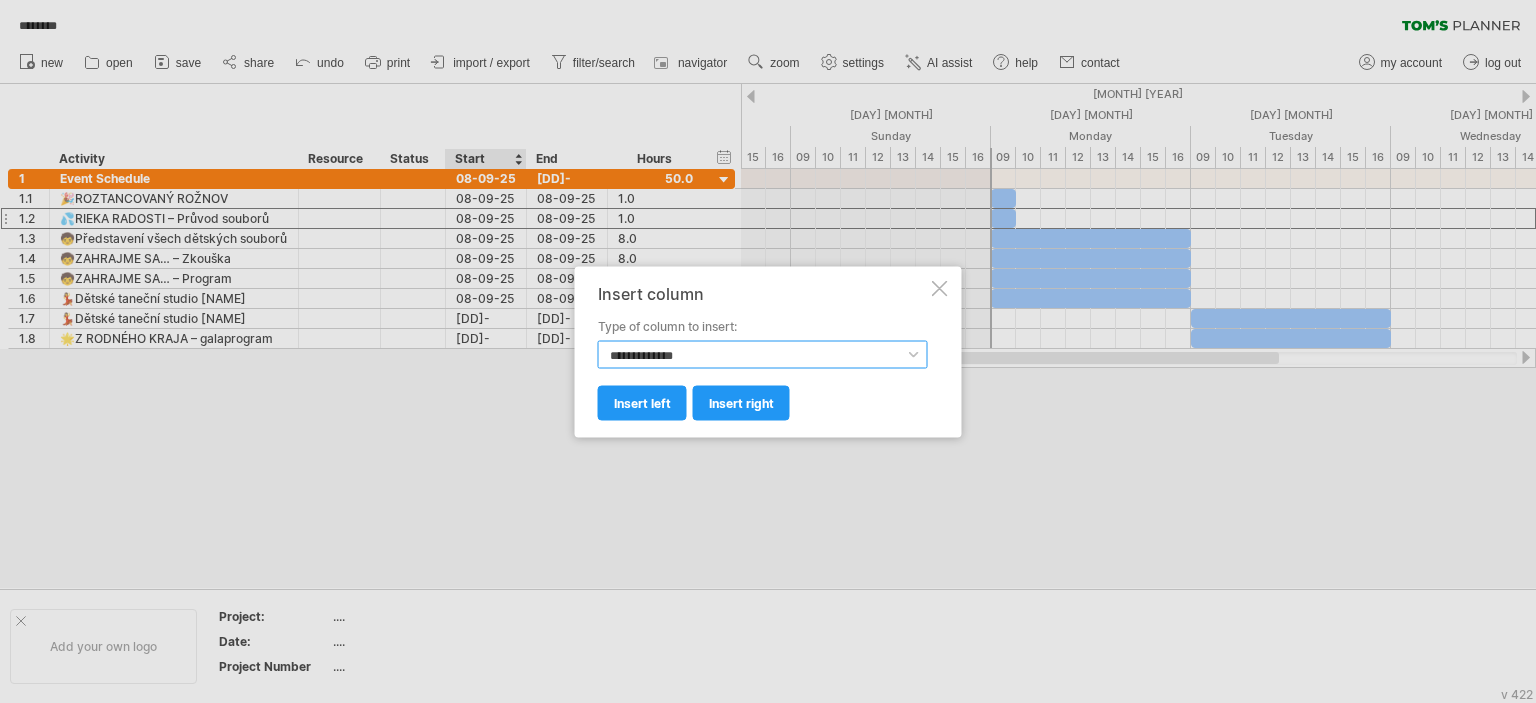 click on "**********" at bounding box center (763, 354) 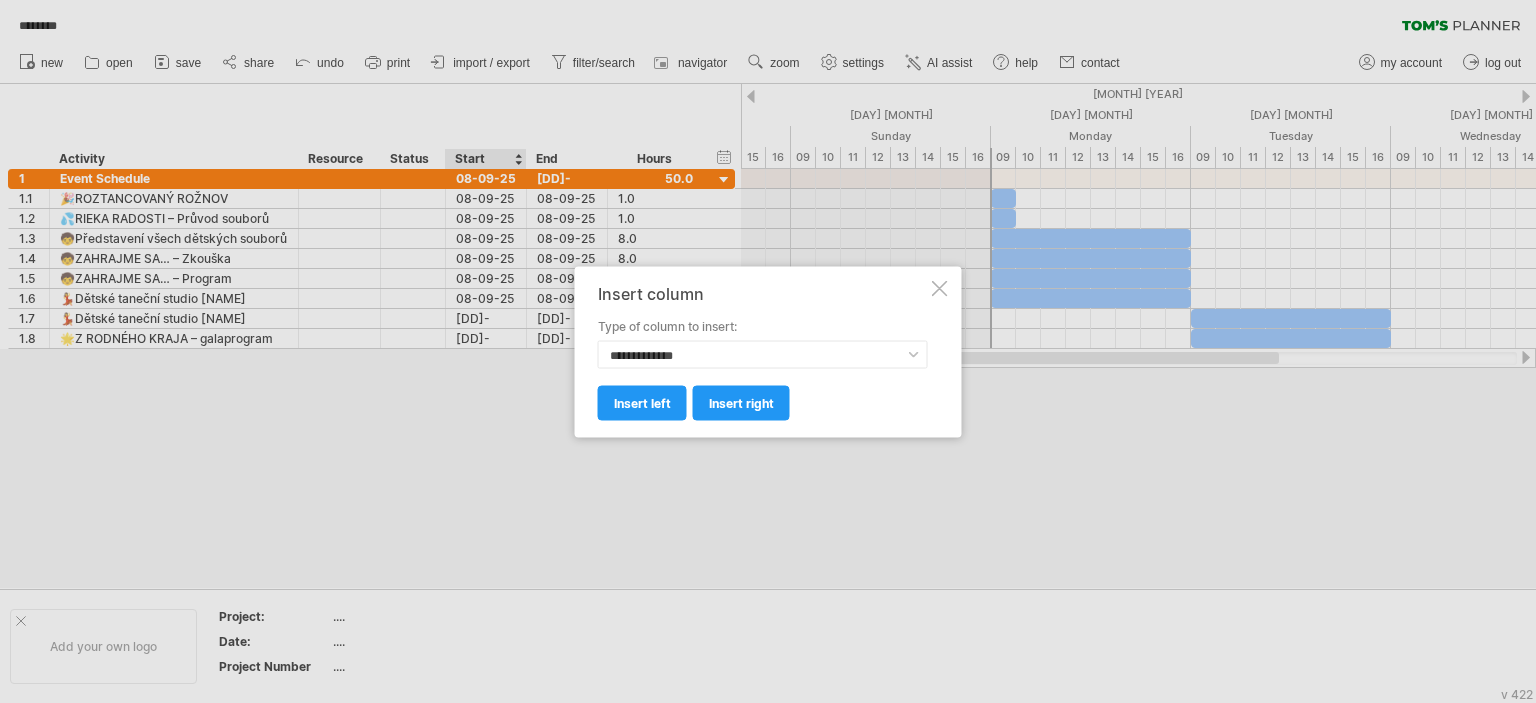 click at bounding box center [940, 288] 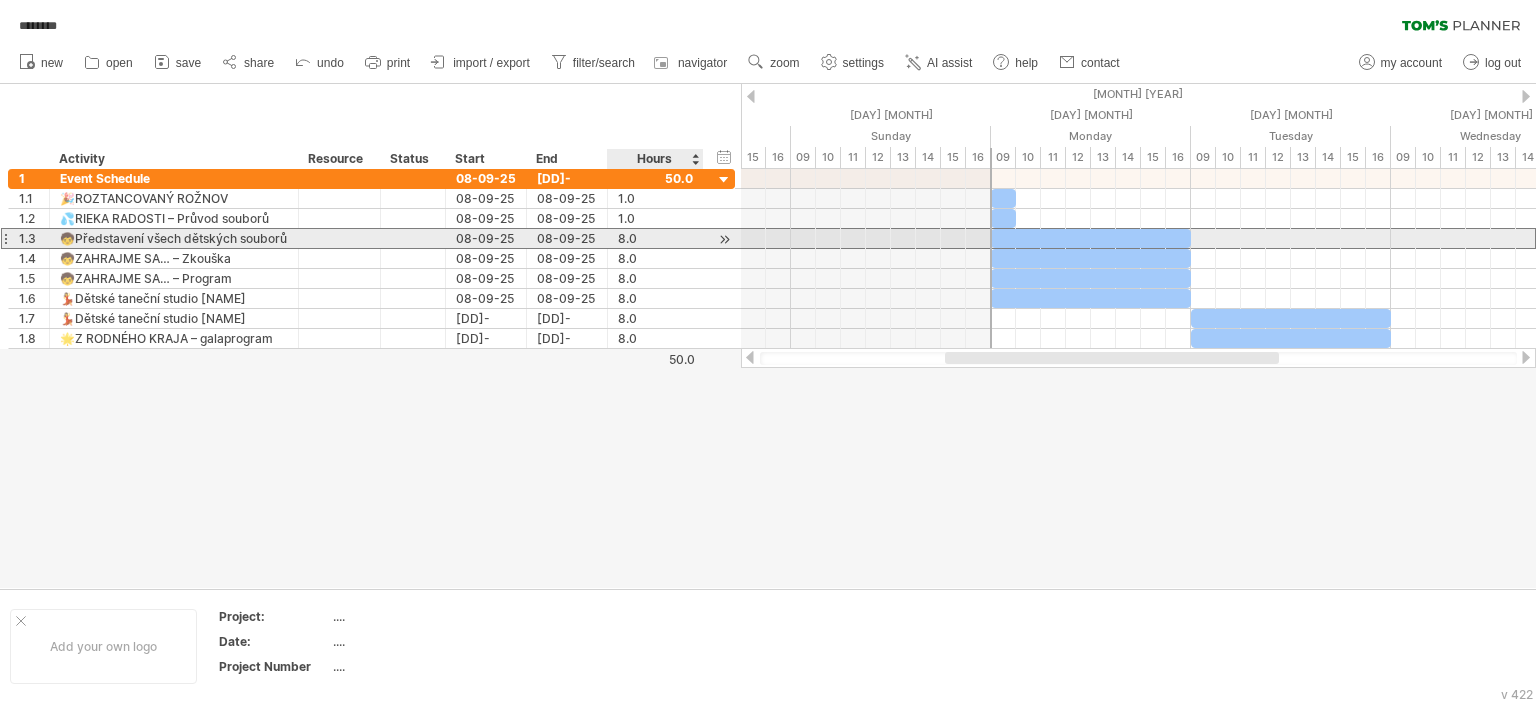 click on "8.0" at bounding box center [655, 238] 